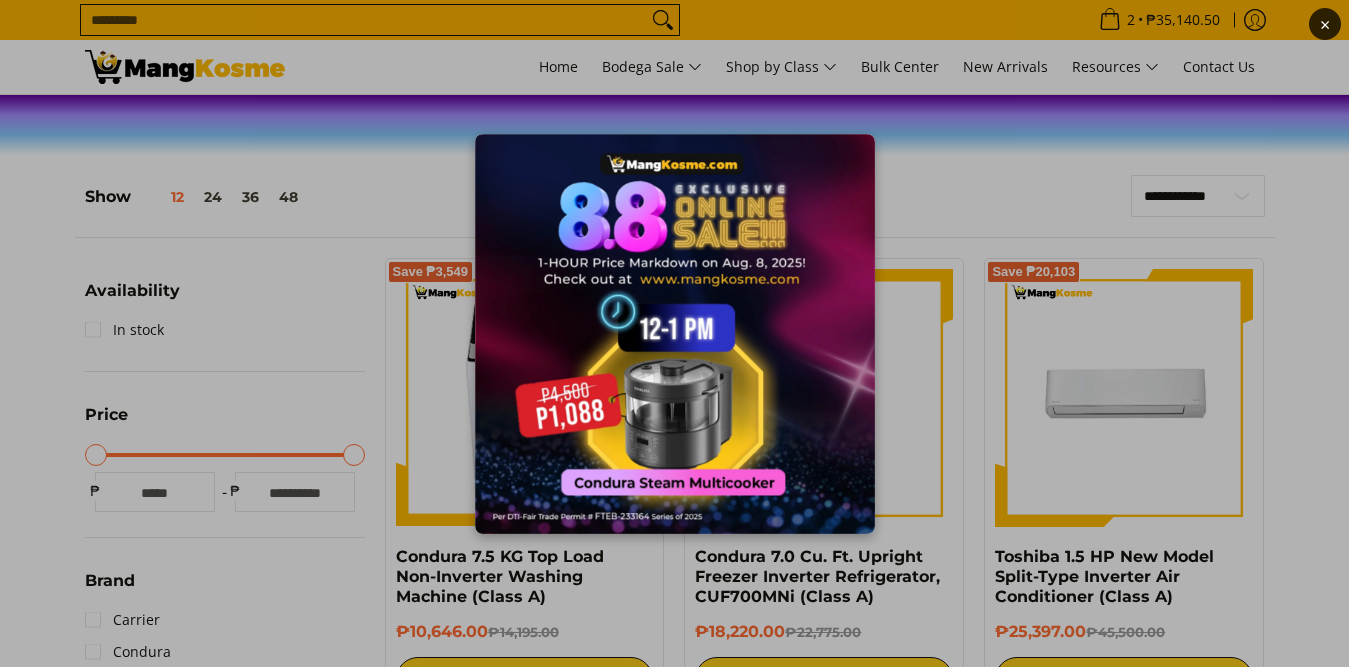 scroll, scrollTop: 0, scrollLeft: 0, axis: both 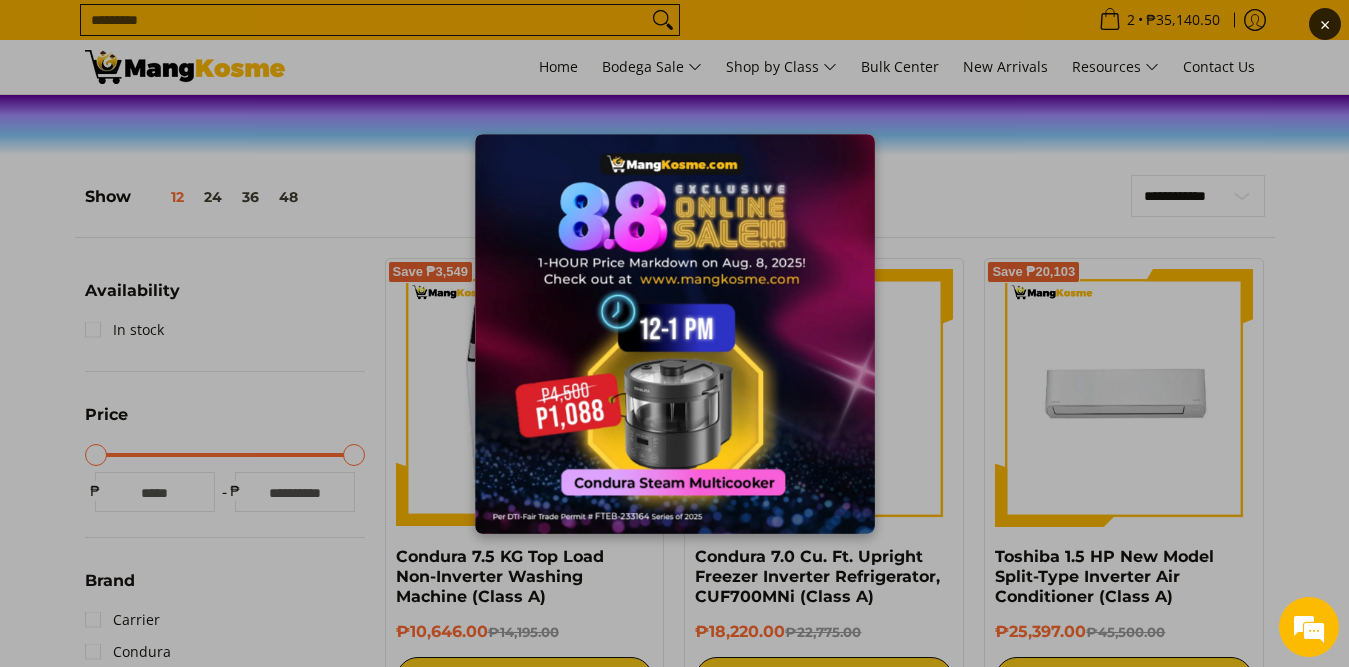 click on "×" at bounding box center (674, 333) 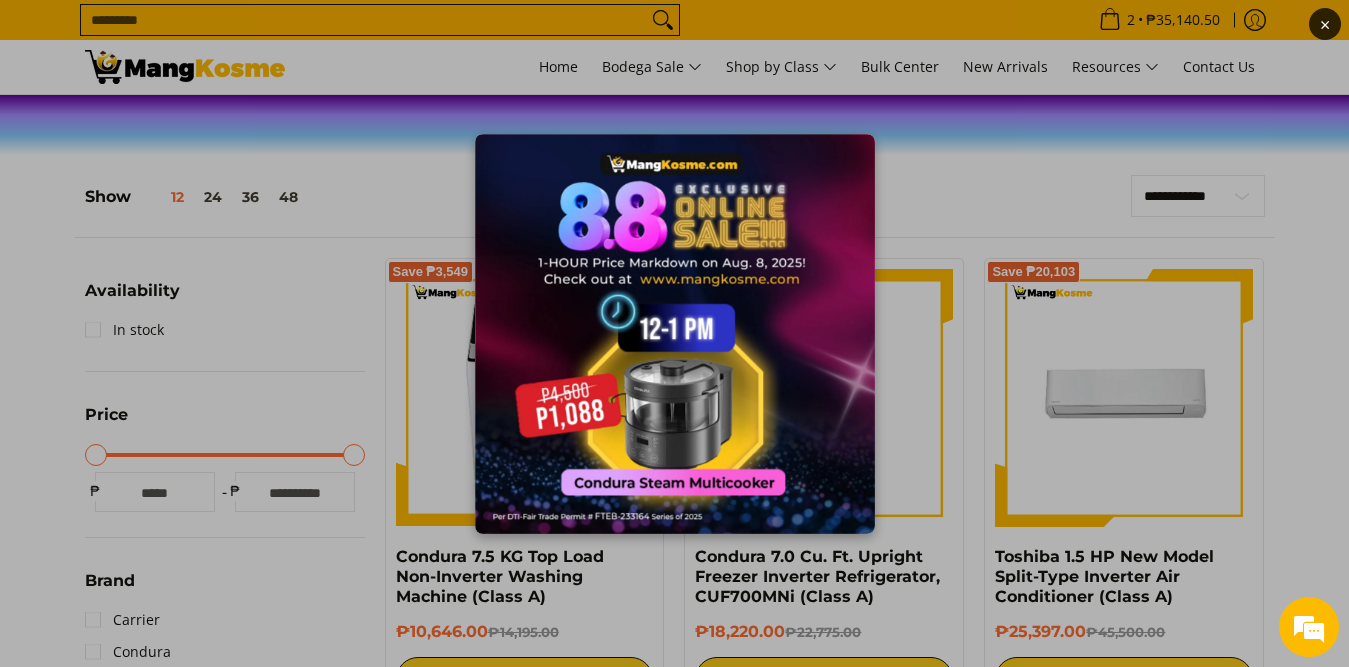 click on "×" at bounding box center [674, 333] 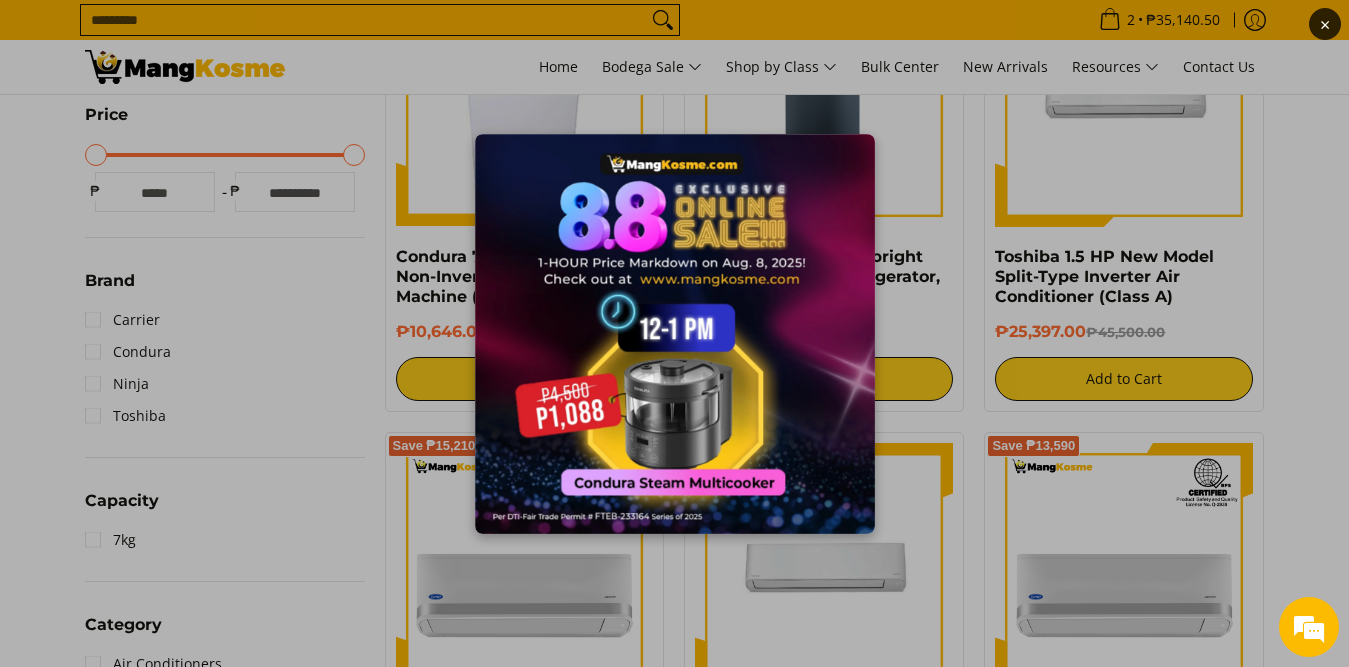 scroll, scrollTop: 100, scrollLeft: 0, axis: vertical 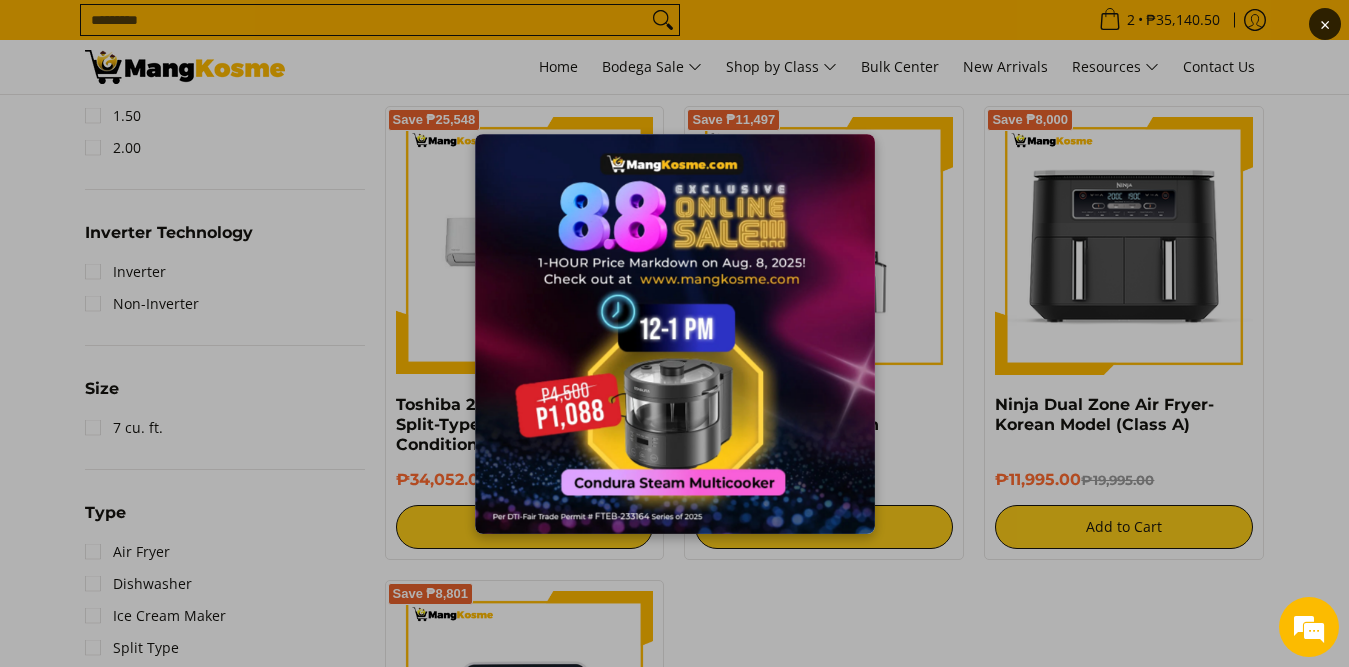 click on "×" at bounding box center (674, 333) 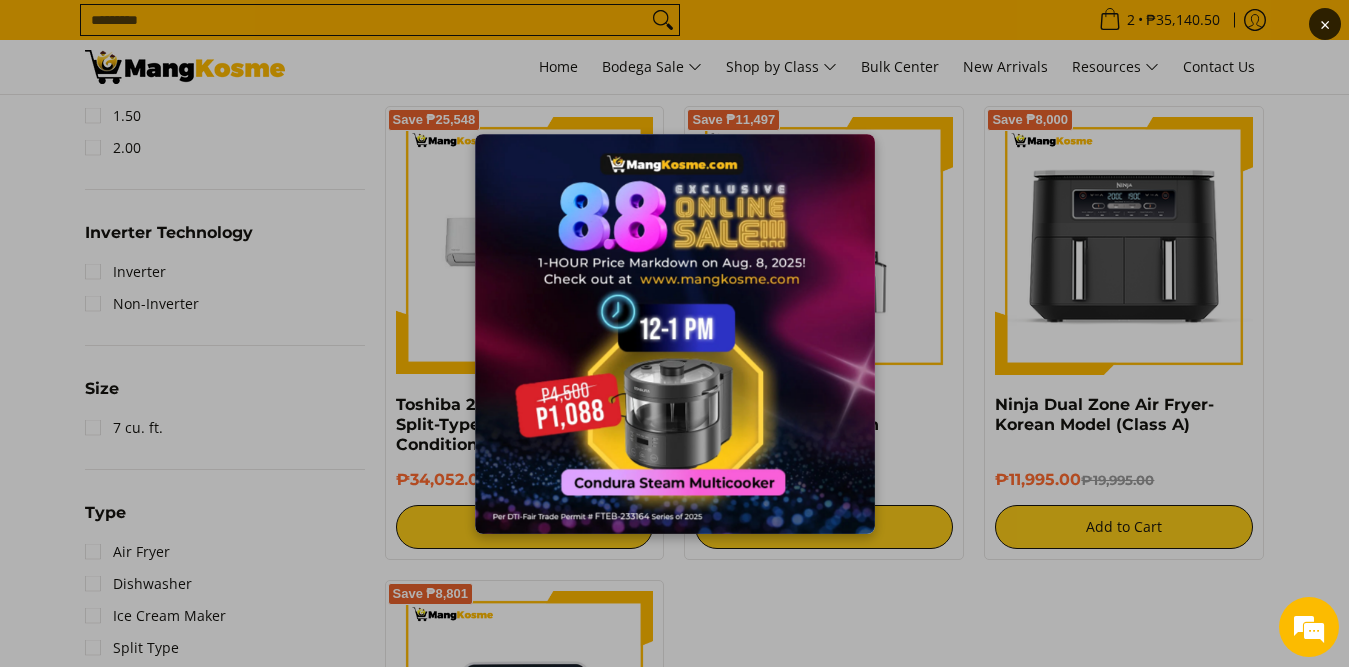 click on "×" at bounding box center (674, 333) 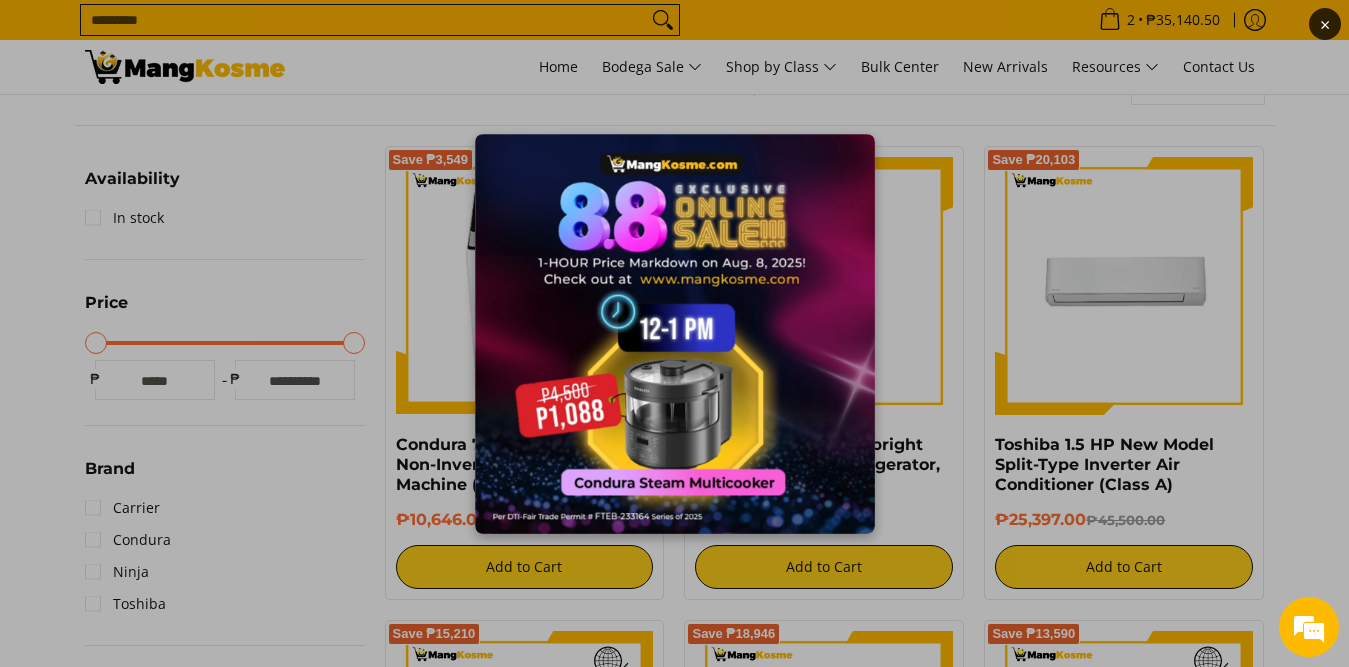 scroll, scrollTop: 0, scrollLeft: 0, axis: both 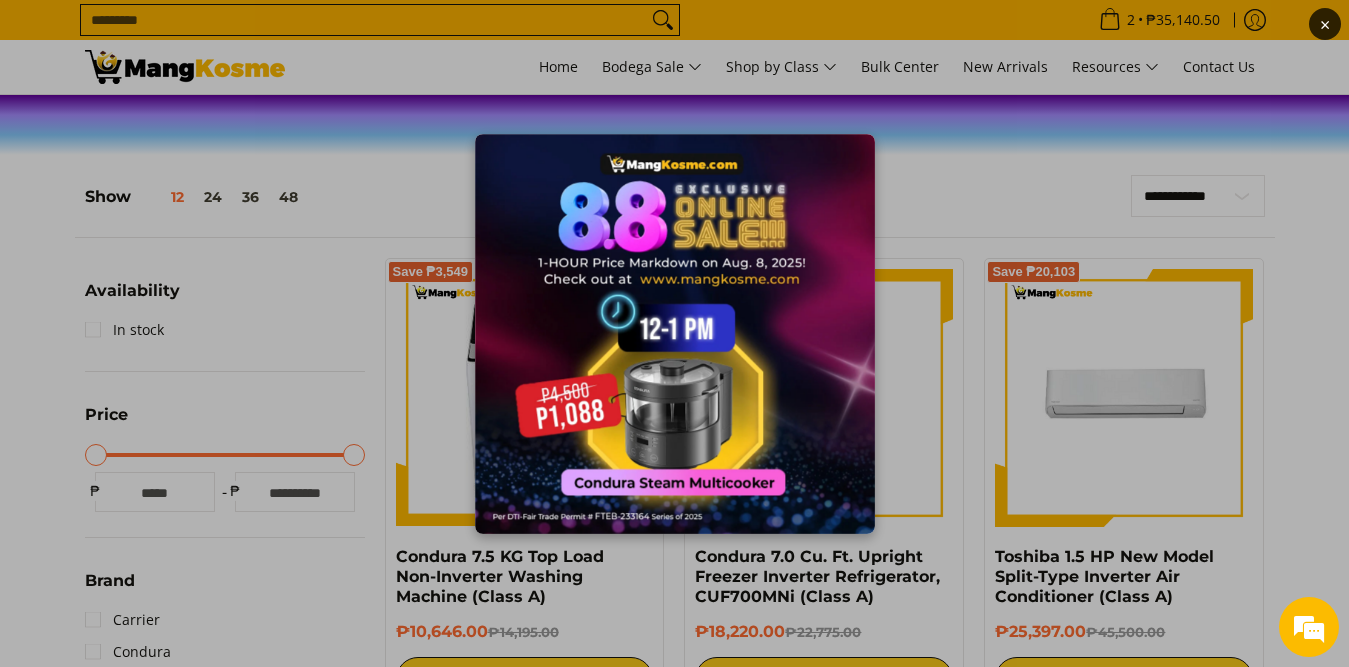 click on "×" at bounding box center [674, 333] 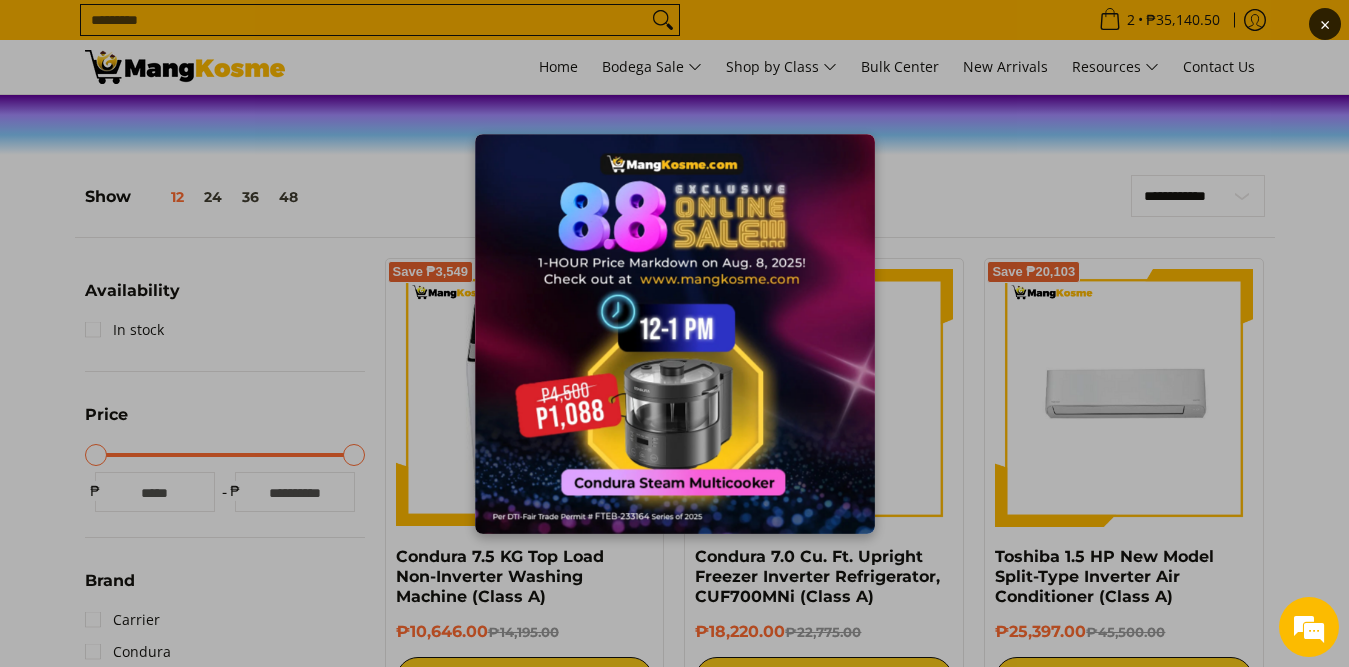 click at bounding box center (675, 334) 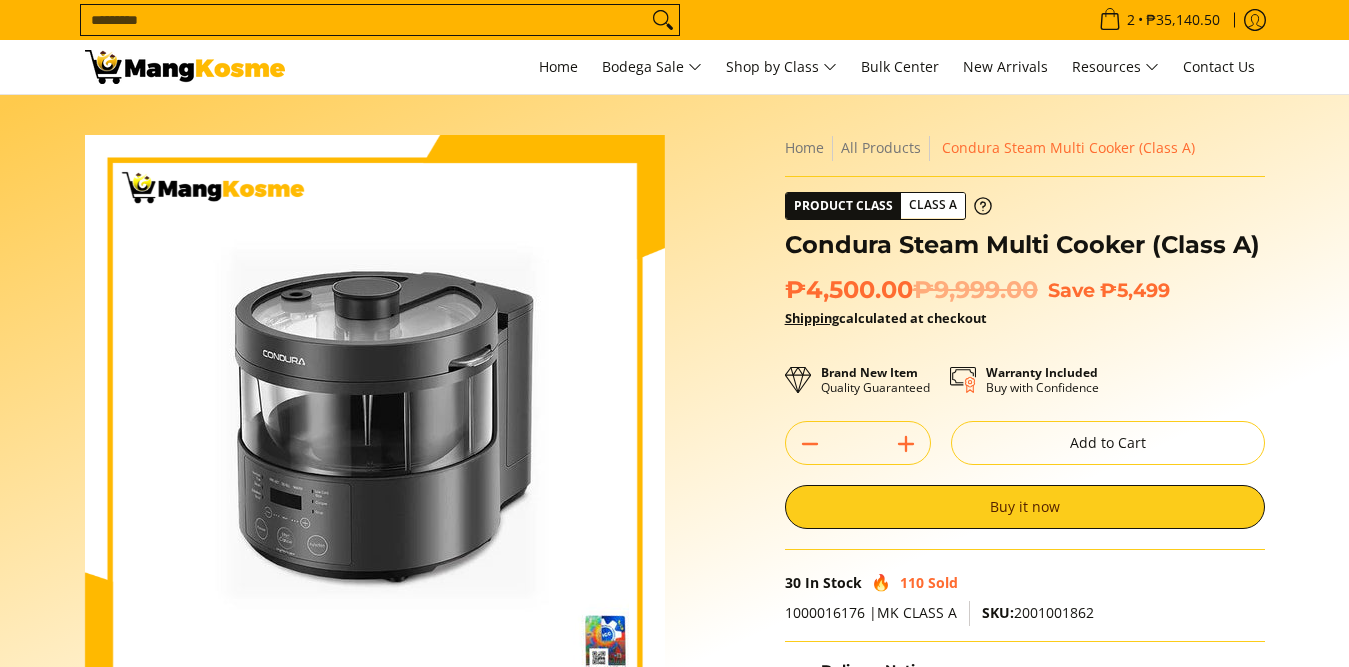 scroll, scrollTop: 0, scrollLeft: 0, axis: both 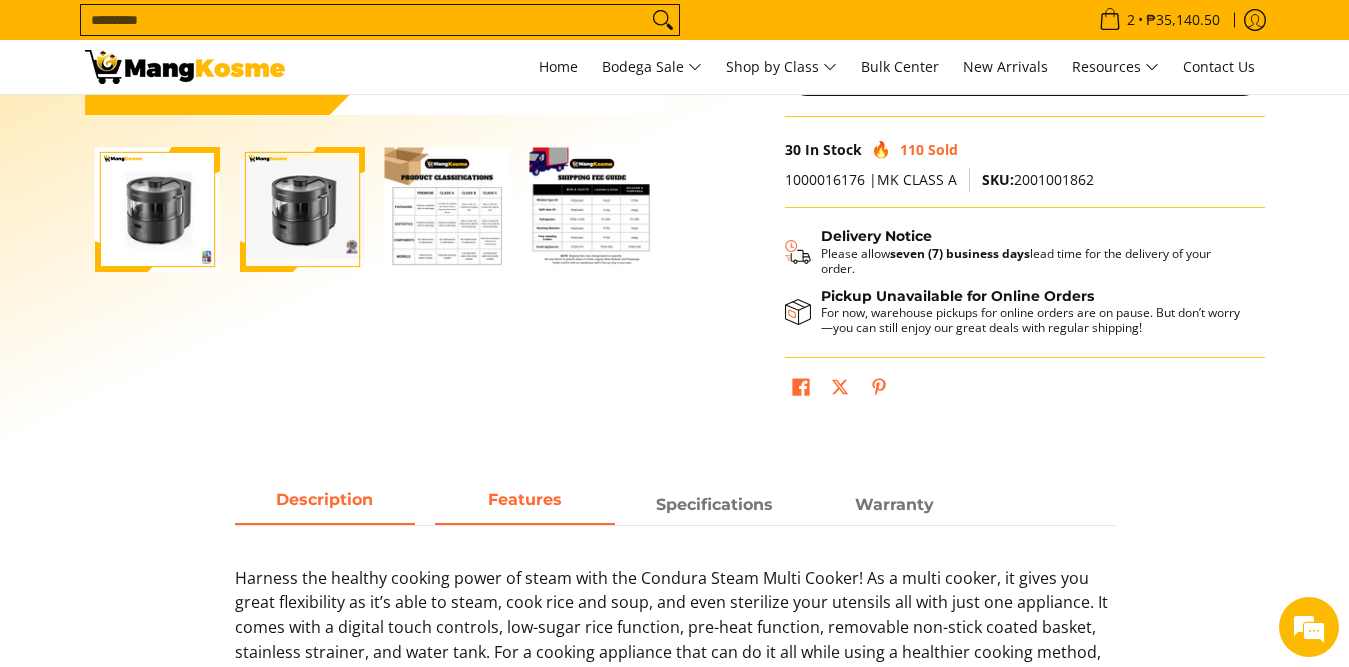 click on "Features" at bounding box center (525, 499) 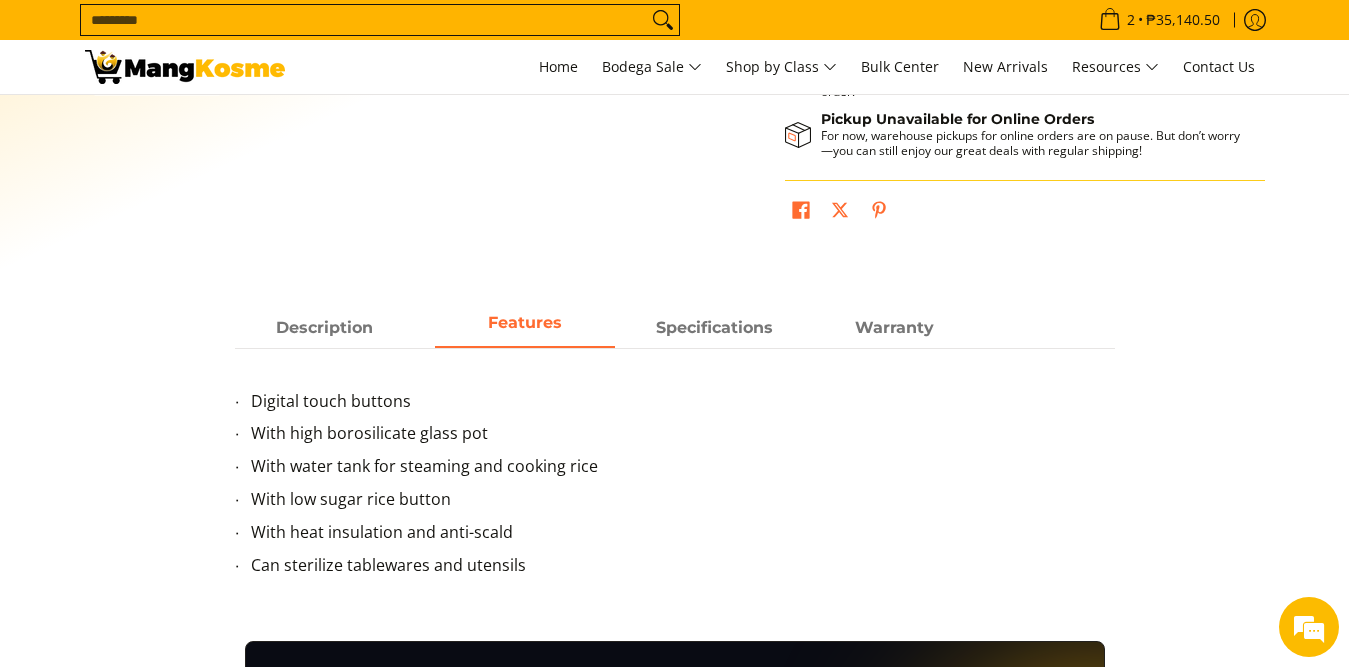 scroll, scrollTop: 800, scrollLeft: 0, axis: vertical 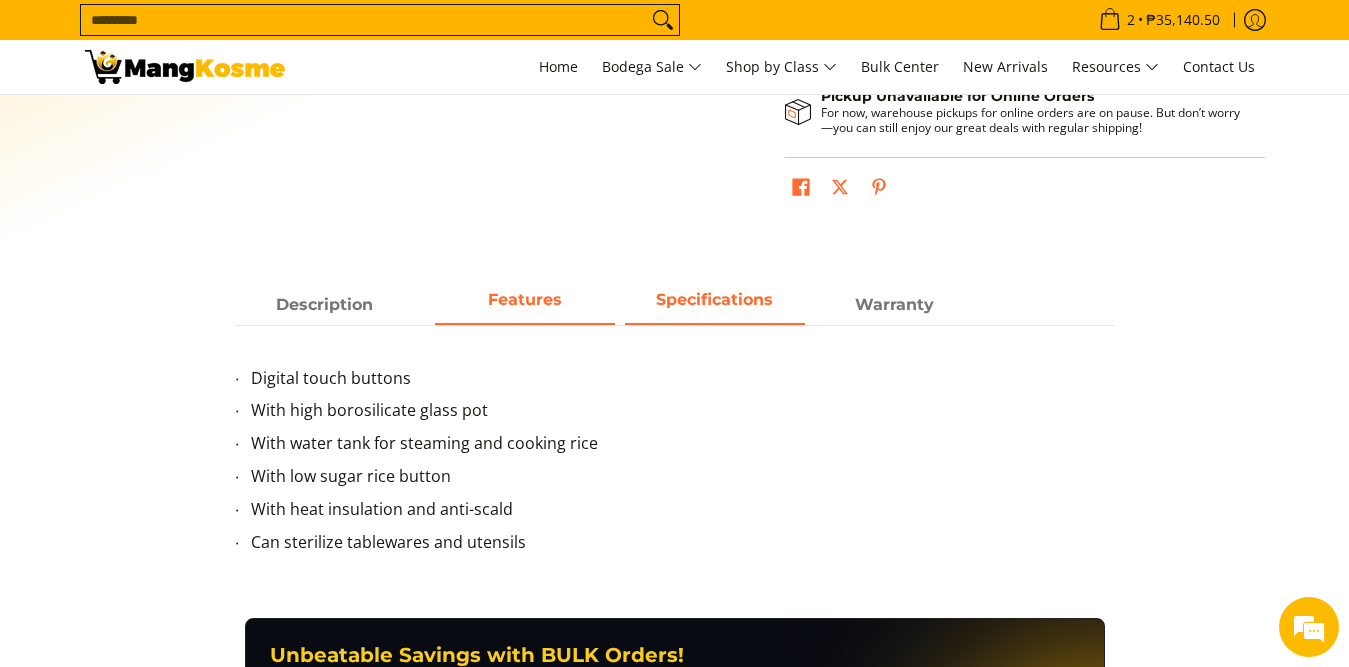 click on "Specifications" at bounding box center (714, 299) 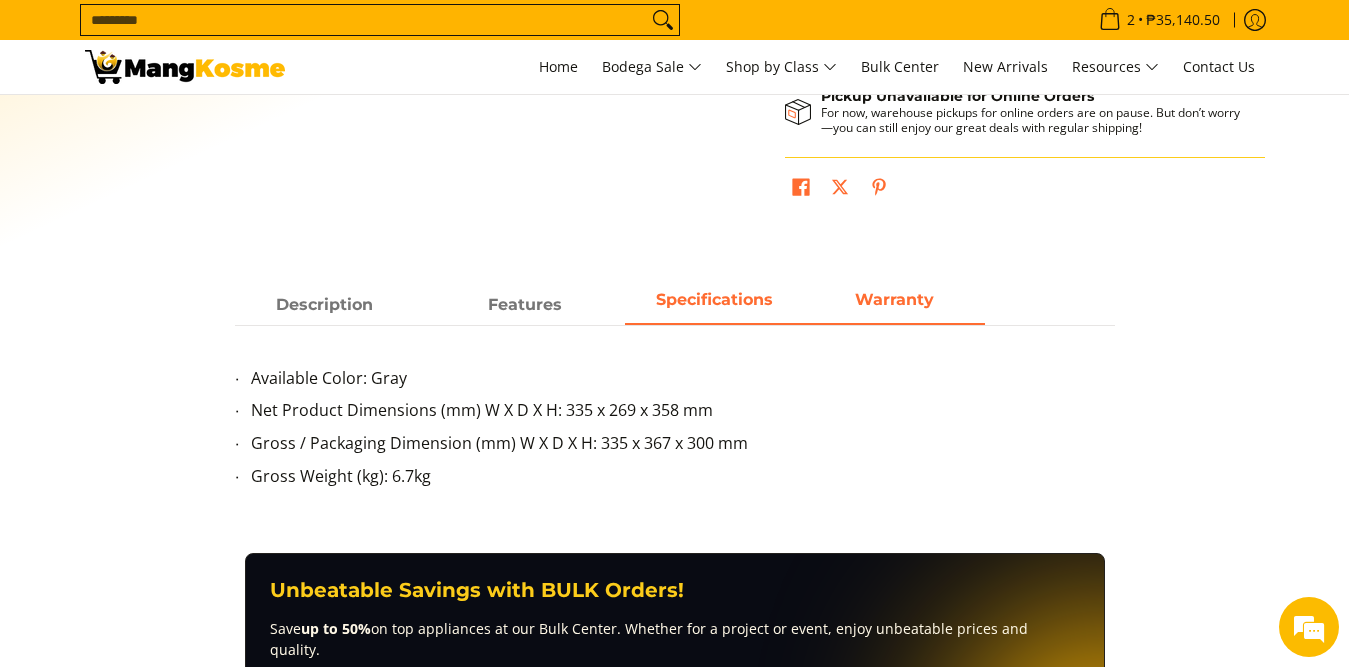 click on "Warranty" at bounding box center [894, 299] 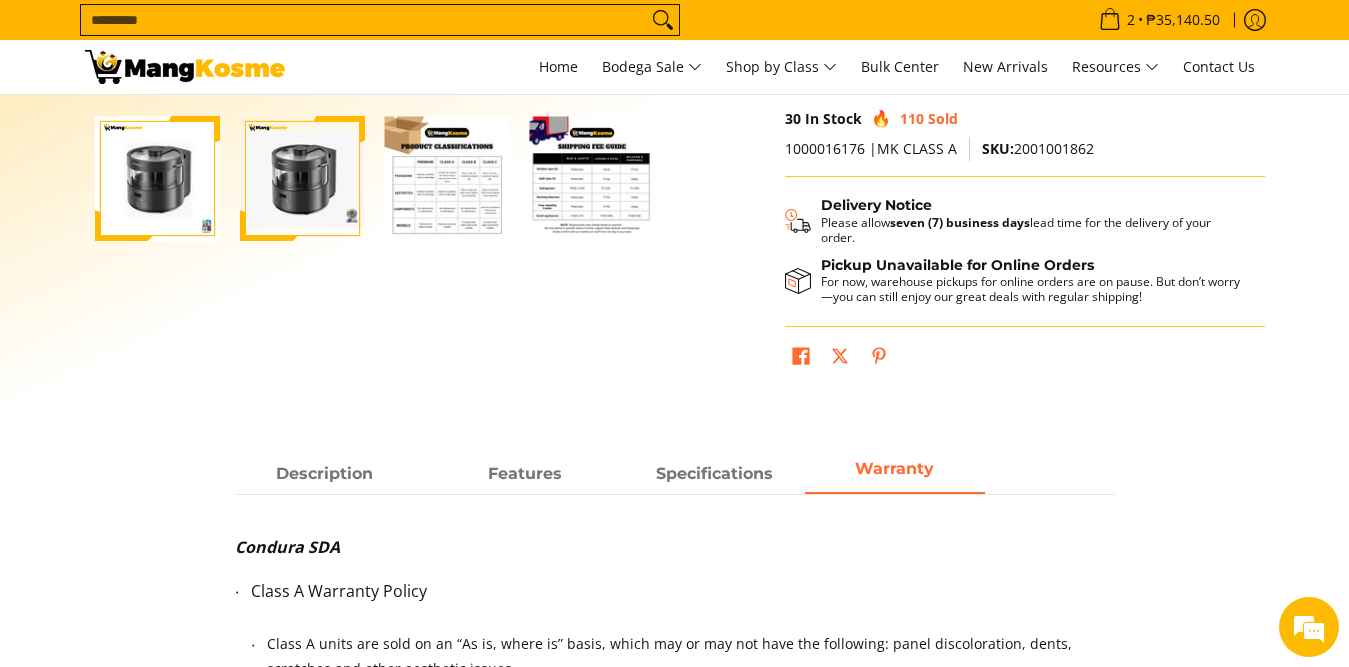 scroll, scrollTop: 500, scrollLeft: 0, axis: vertical 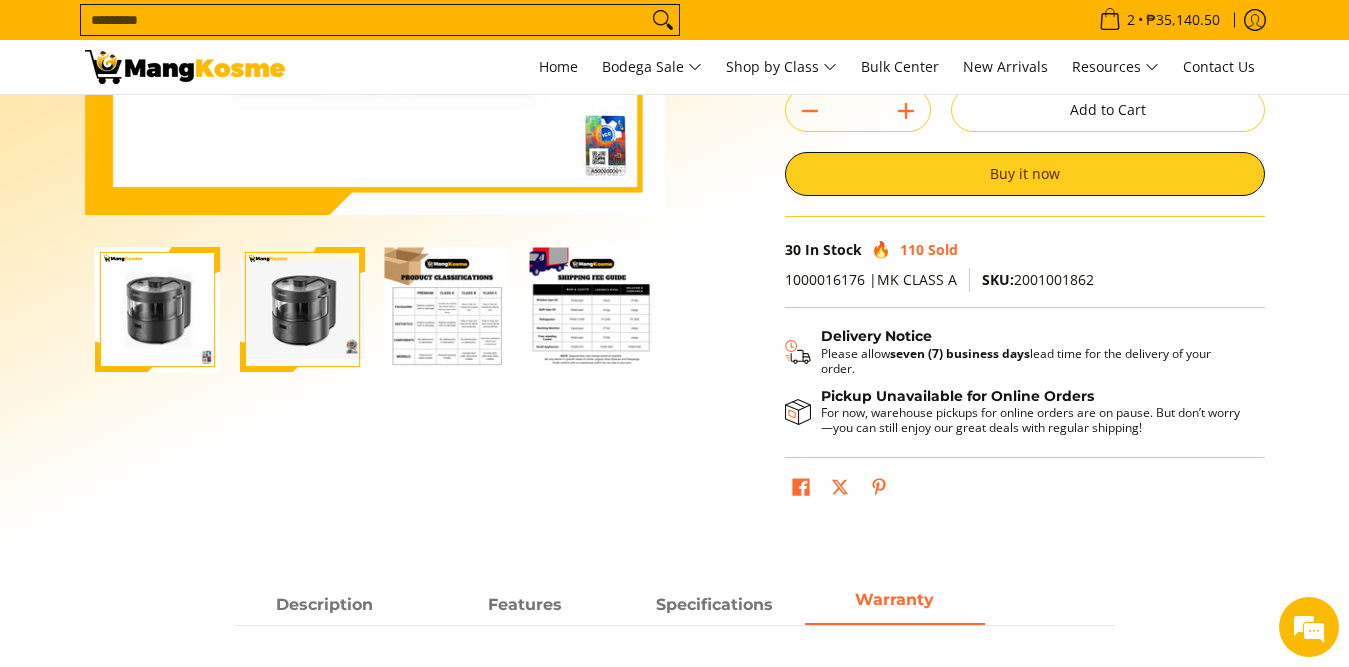 click at bounding box center (447, 309) 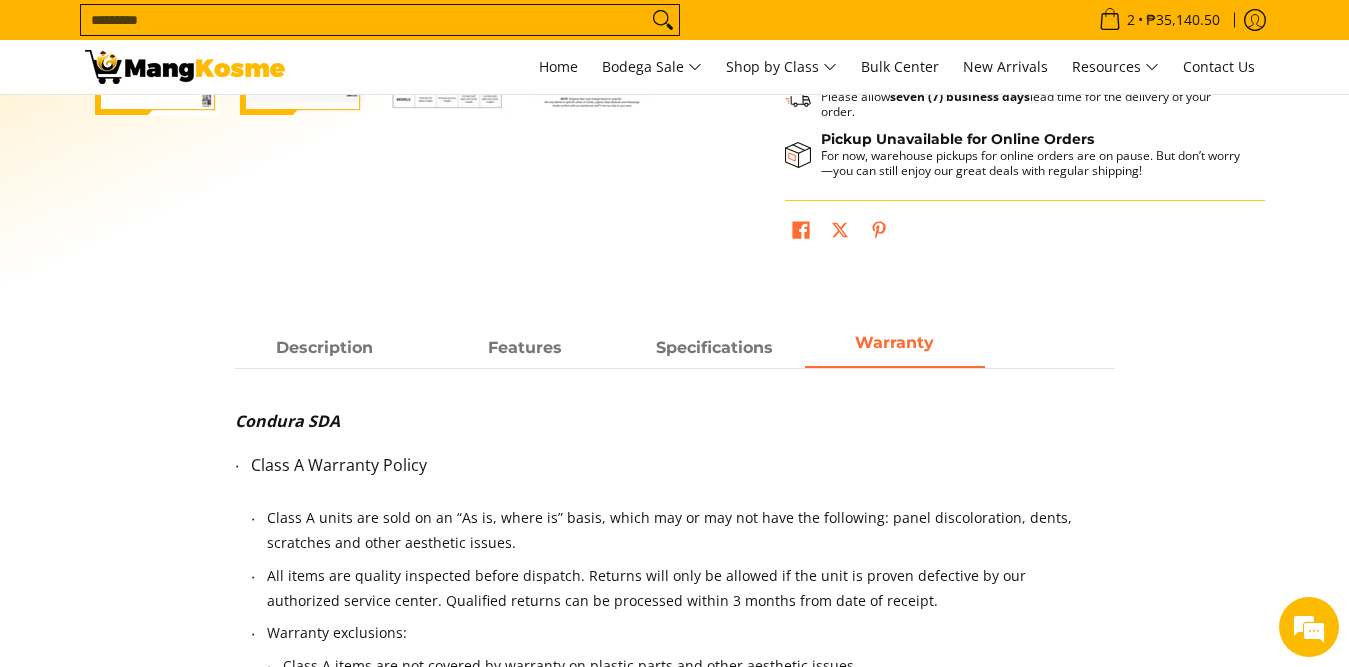 scroll, scrollTop: 800, scrollLeft: 0, axis: vertical 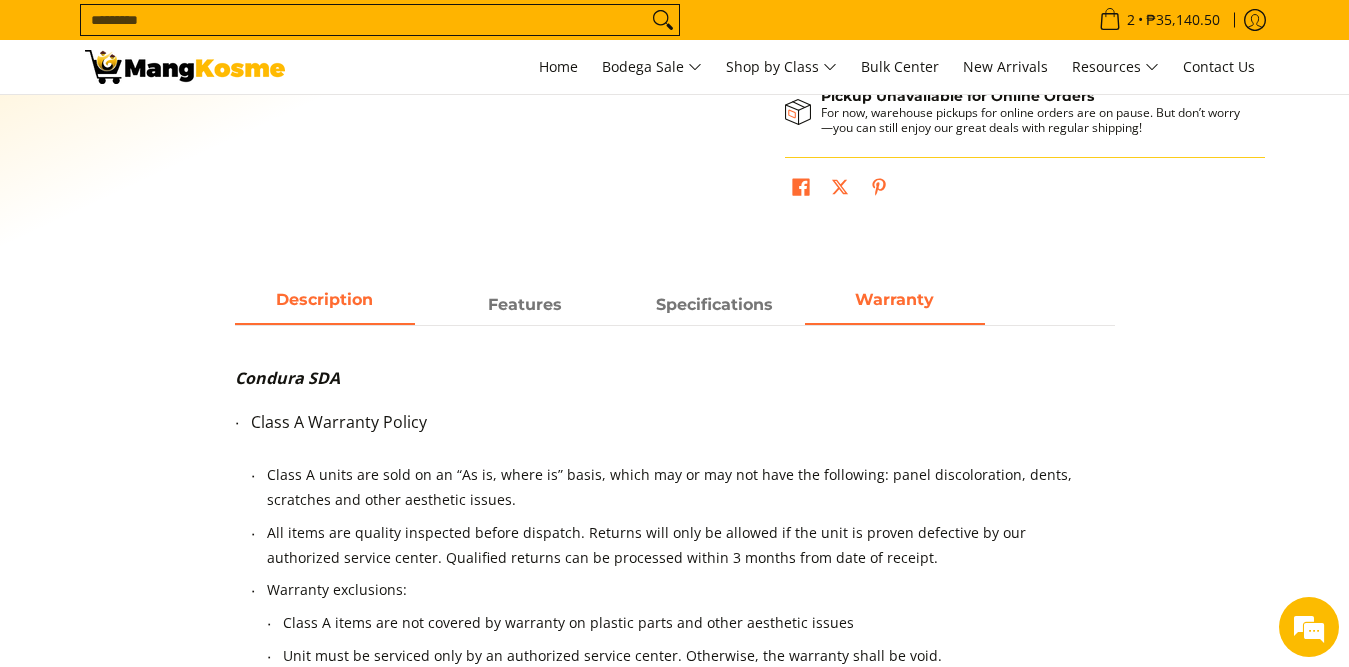 click on "Description" at bounding box center [325, 305] 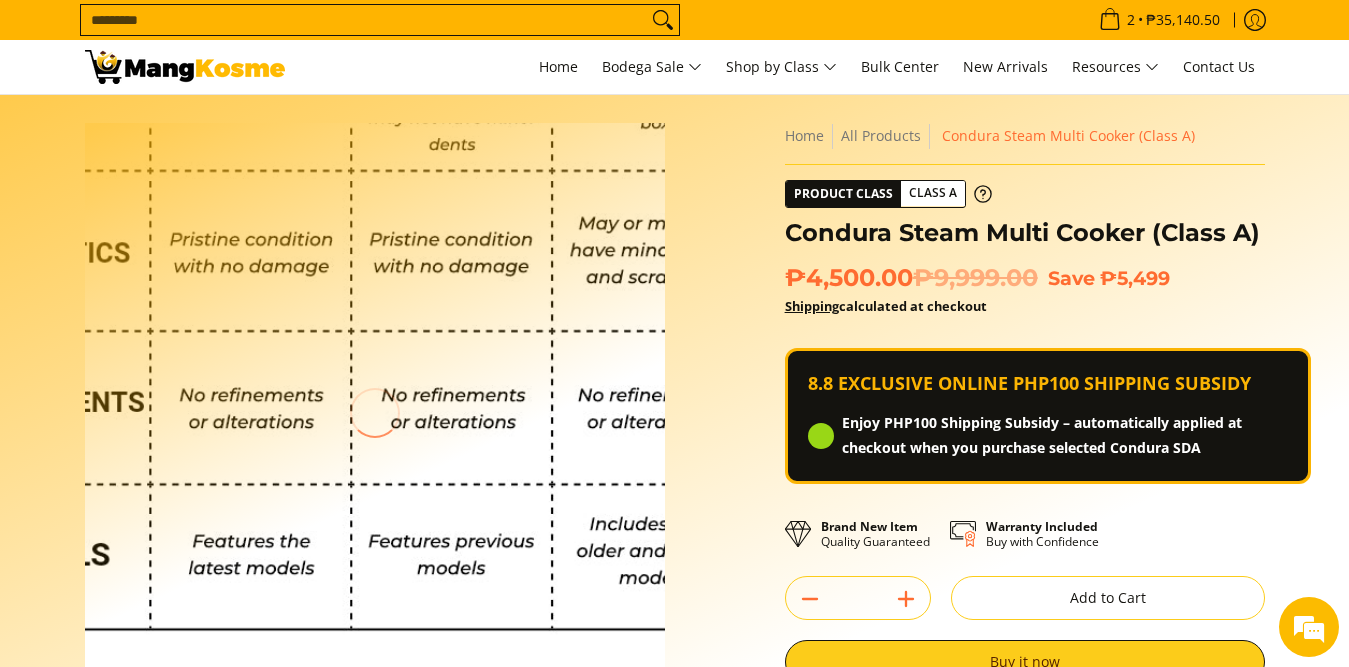 scroll, scrollTop: 0, scrollLeft: 0, axis: both 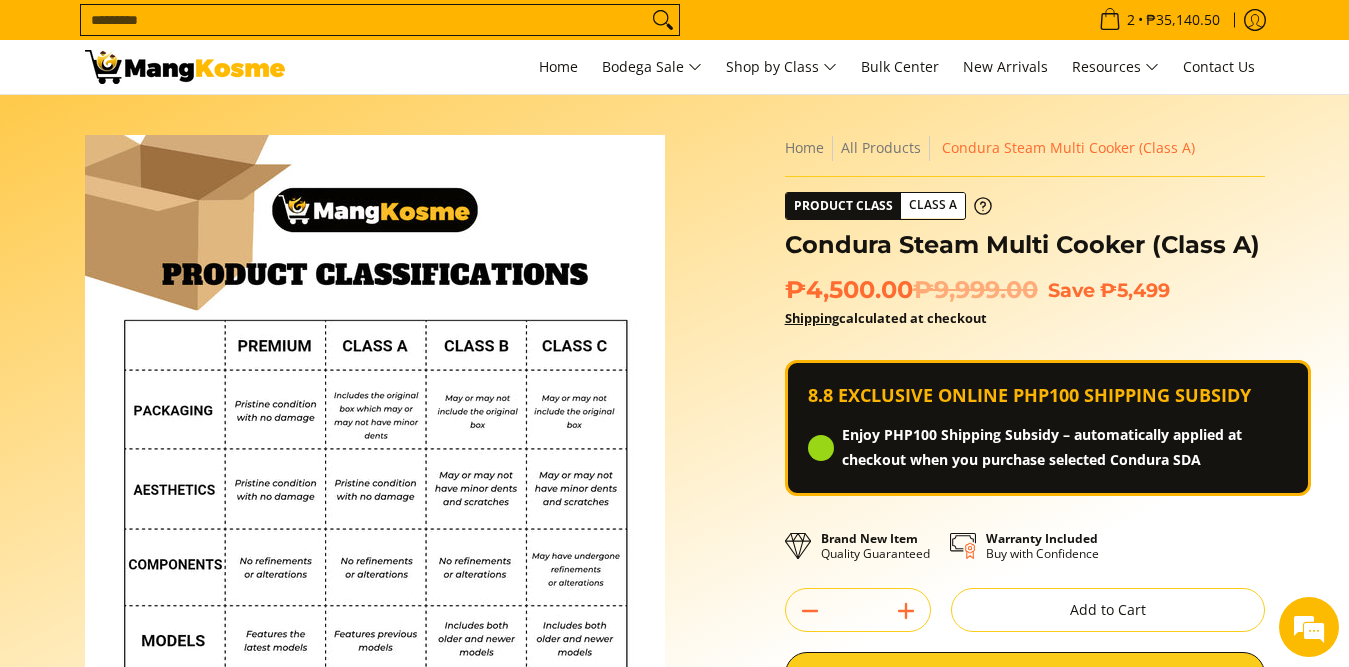 click on "Shipping  calculated at checkout" at bounding box center (1025, 327) 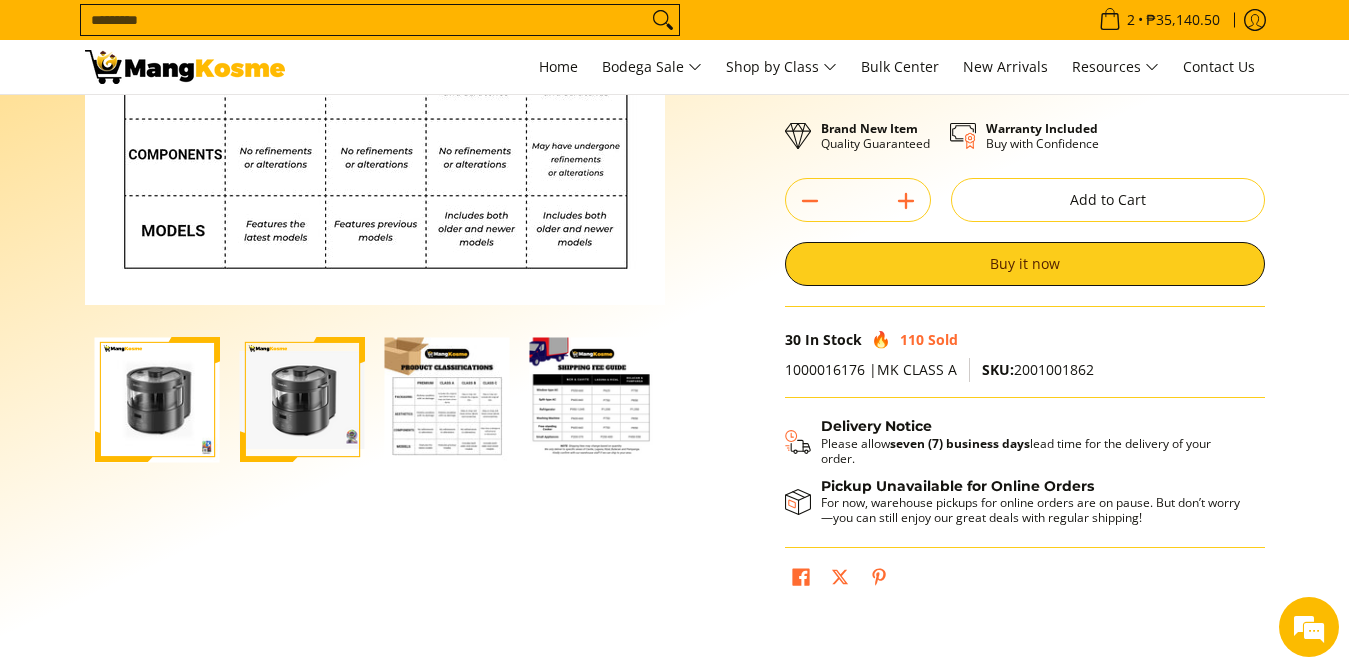 scroll, scrollTop: 400, scrollLeft: 0, axis: vertical 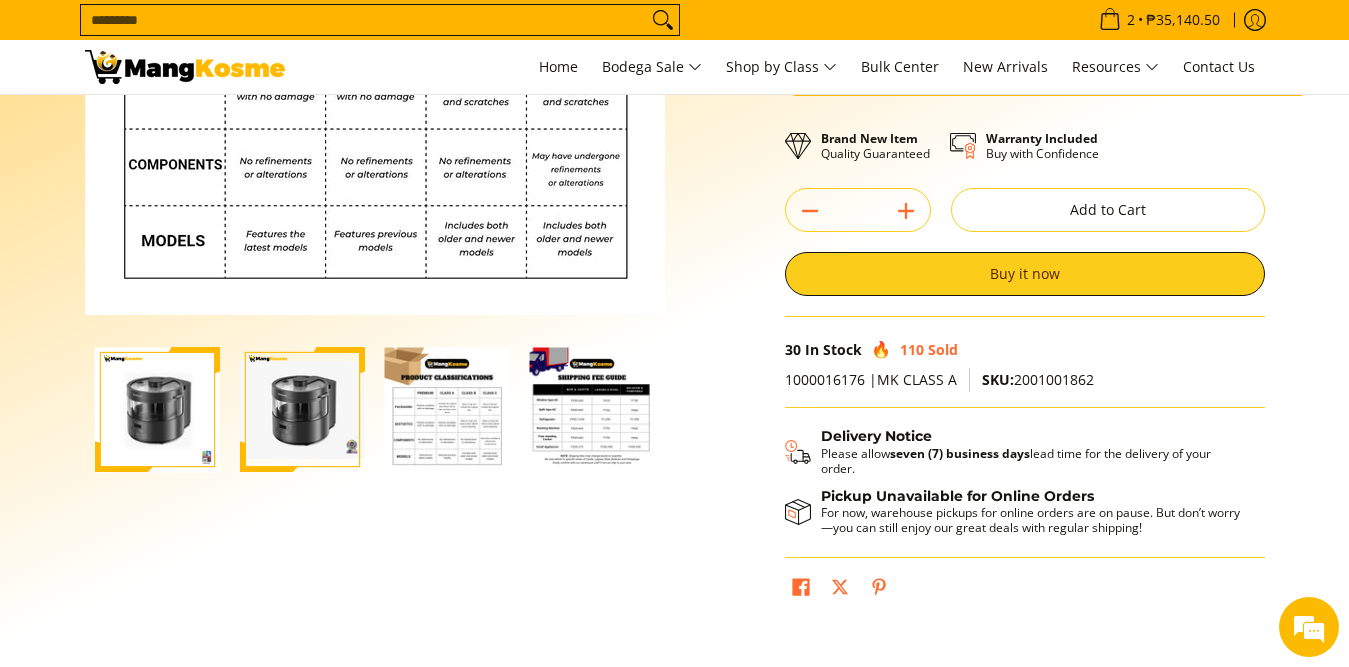 click at bounding box center [157, 409] 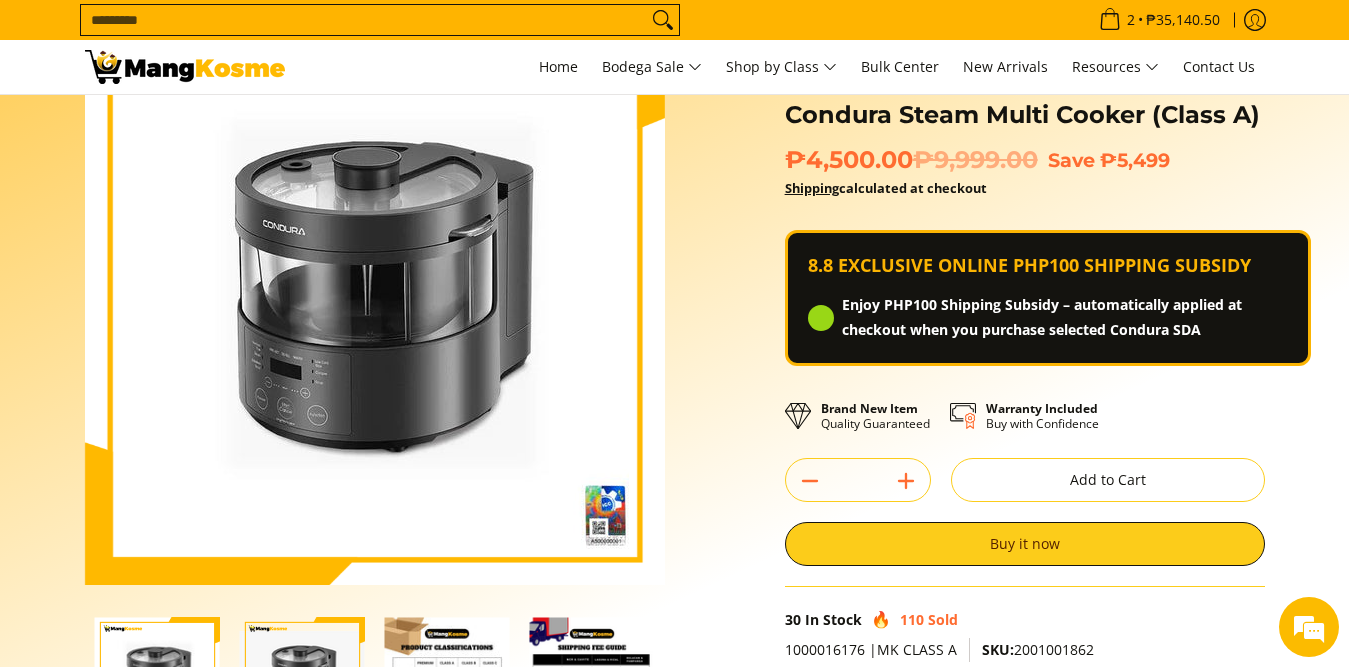 scroll, scrollTop: 100, scrollLeft: 0, axis: vertical 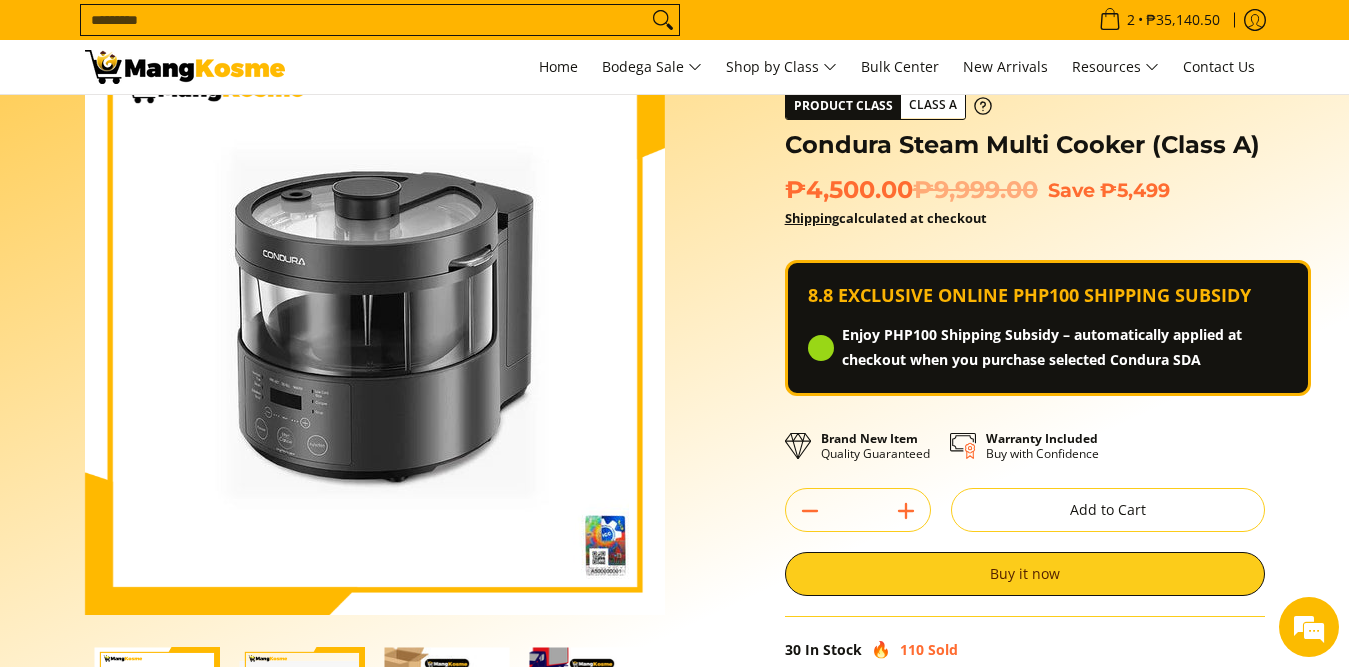 click at bounding box center (375, 325) 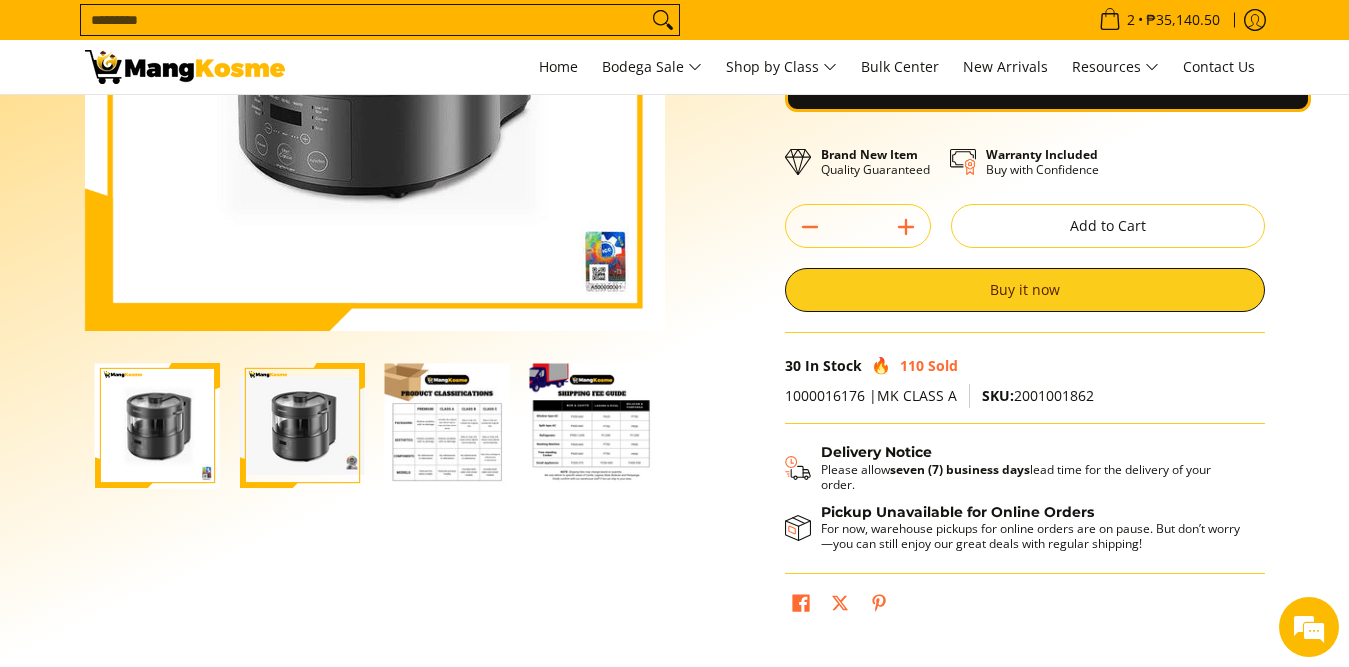 scroll, scrollTop: 400, scrollLeft: 0, axis: vertical 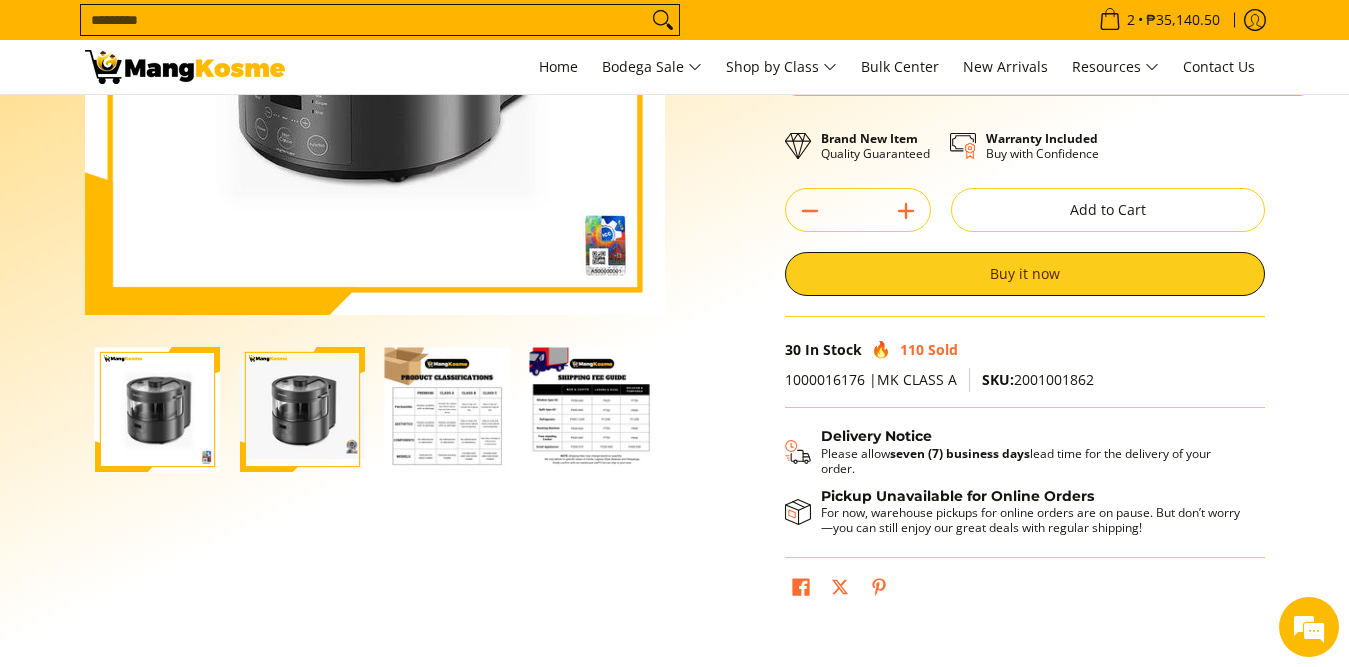 click at bounding box center (302, 410) 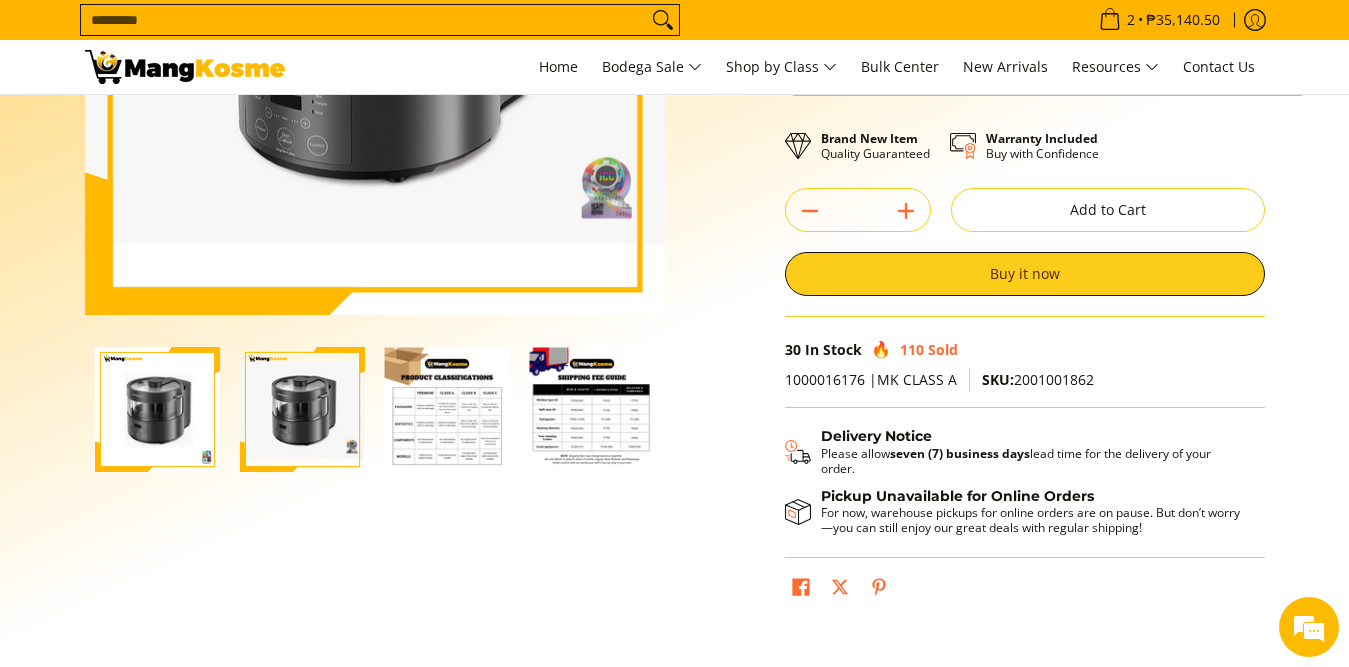 click at bounding box center (302, 410) 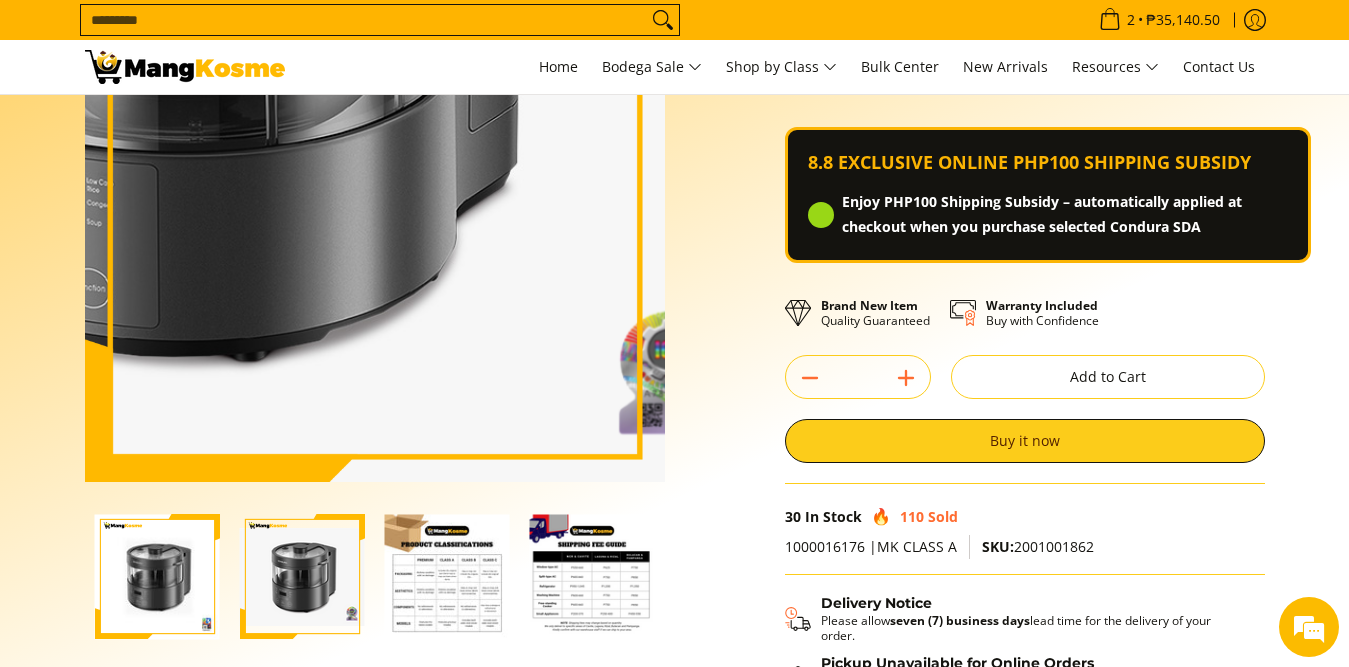 scroll, scrollTop: 100, scrollLeft: 0, axis: vertical 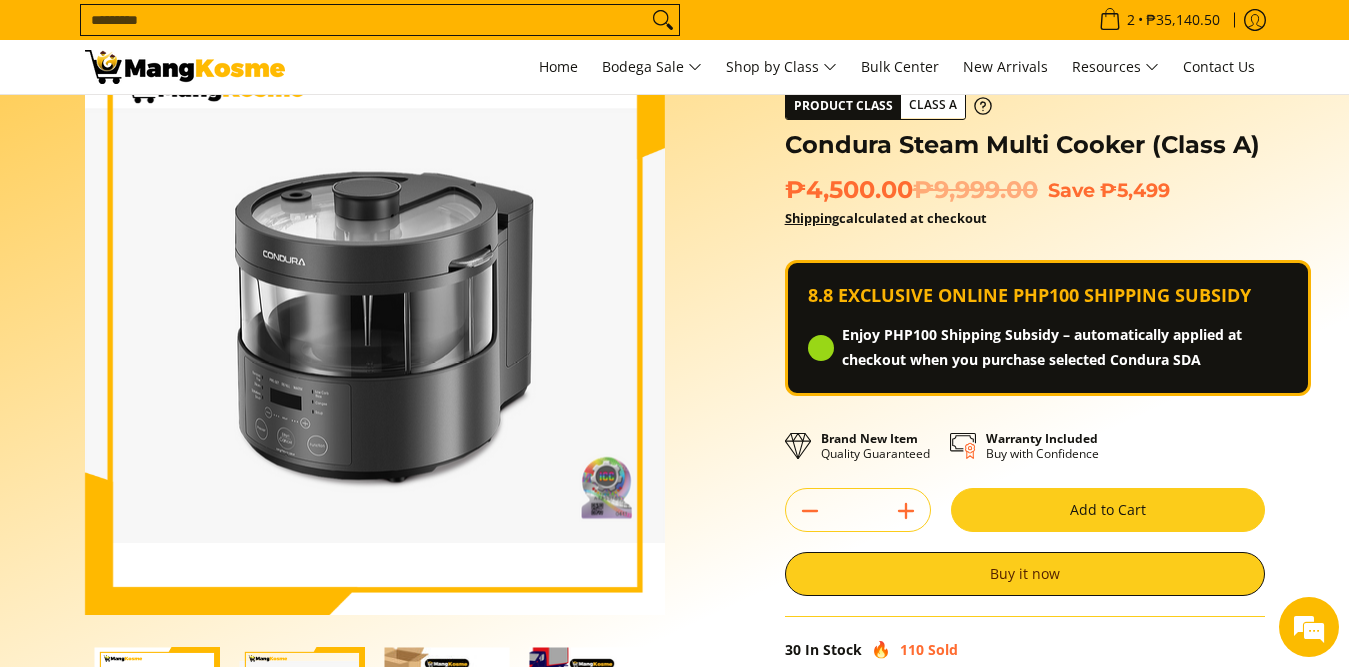 click on "Add to Cart" at bounding box center (1108, 510) 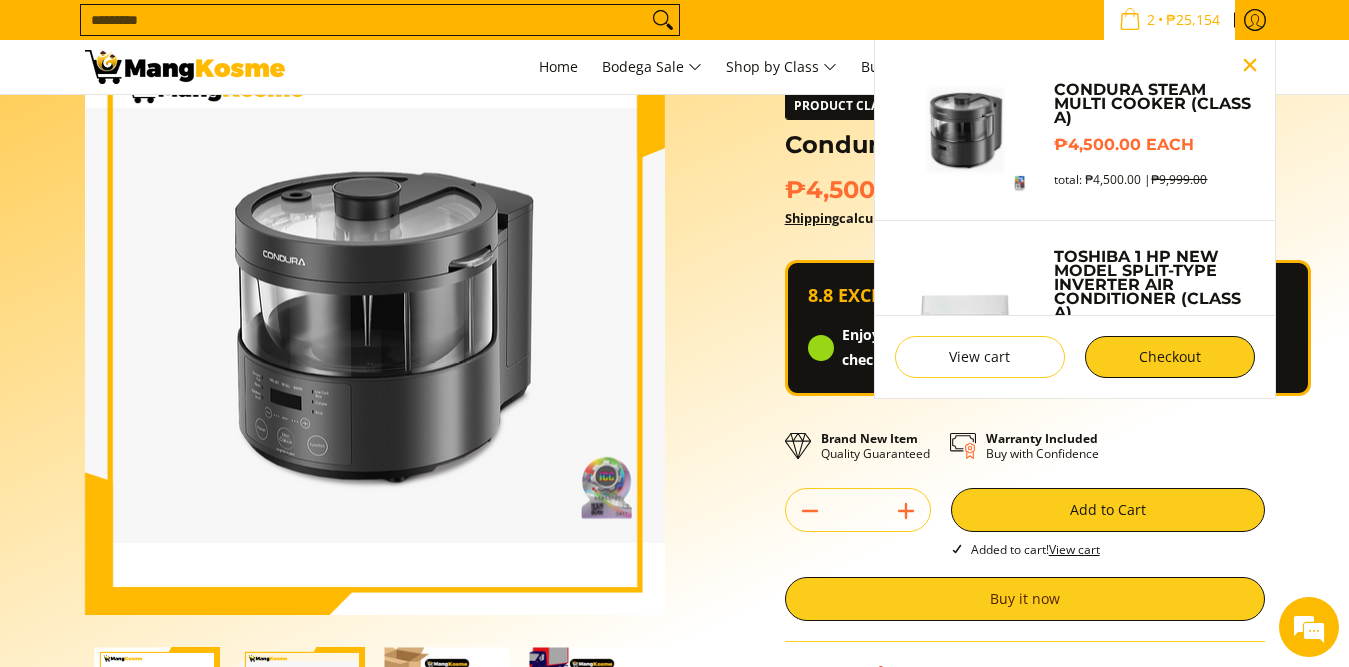 click at bounding box center (1250, 65) 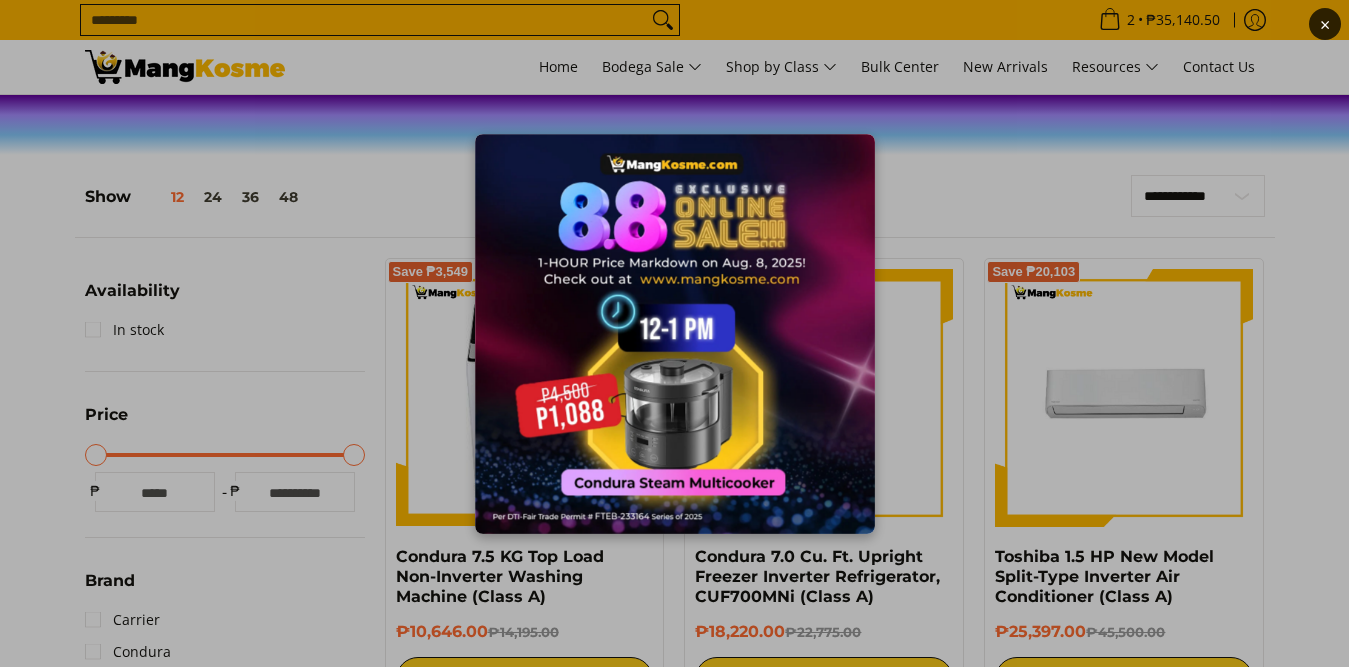 scroll, scrollTop: 0, scrollLeft: 0, axis: both 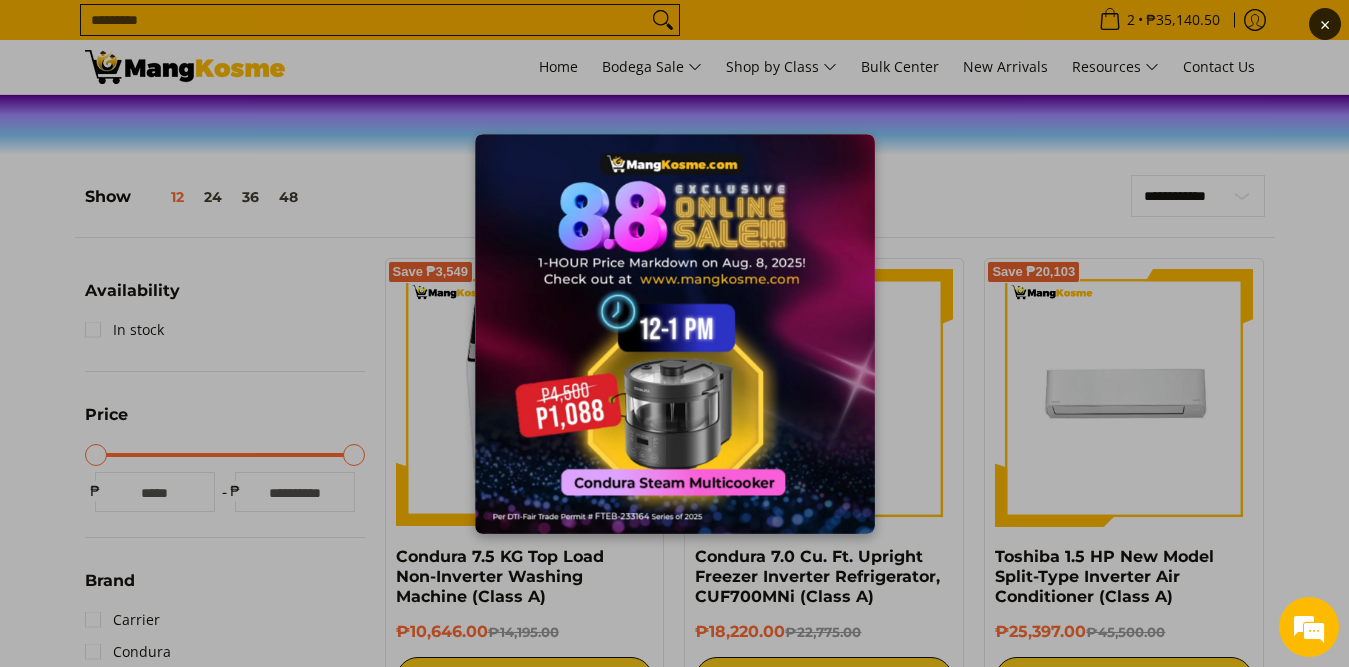 click at bounding box center (675, 334) 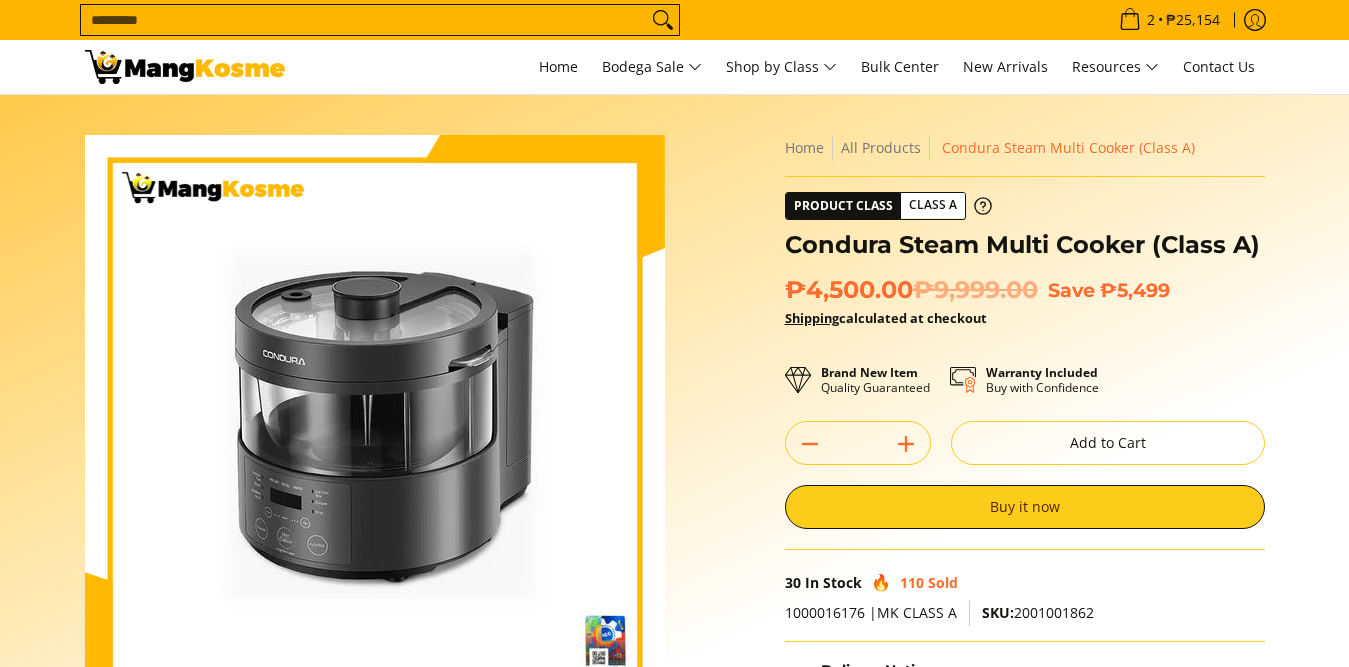 scroll, scrollTop: 0, scrollLeft: 0, axis: both 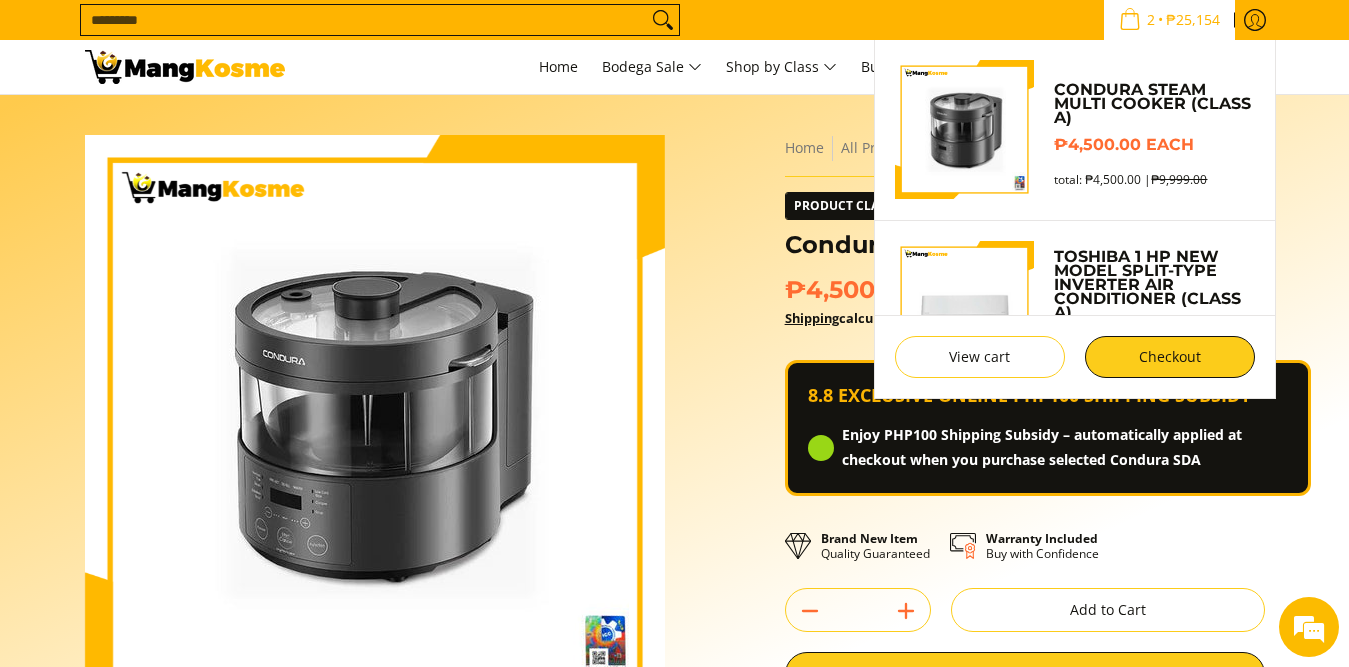 click 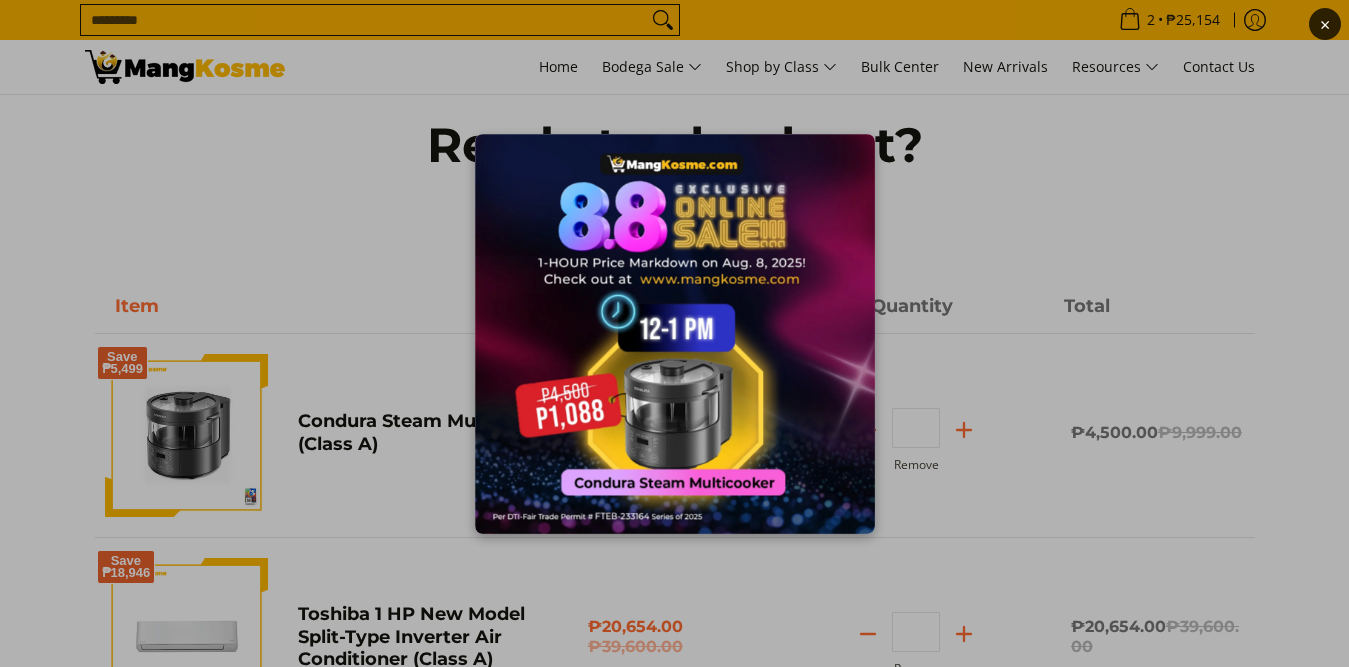 scroll, scrollTop: 0, scrollLeft: 0, axis: both 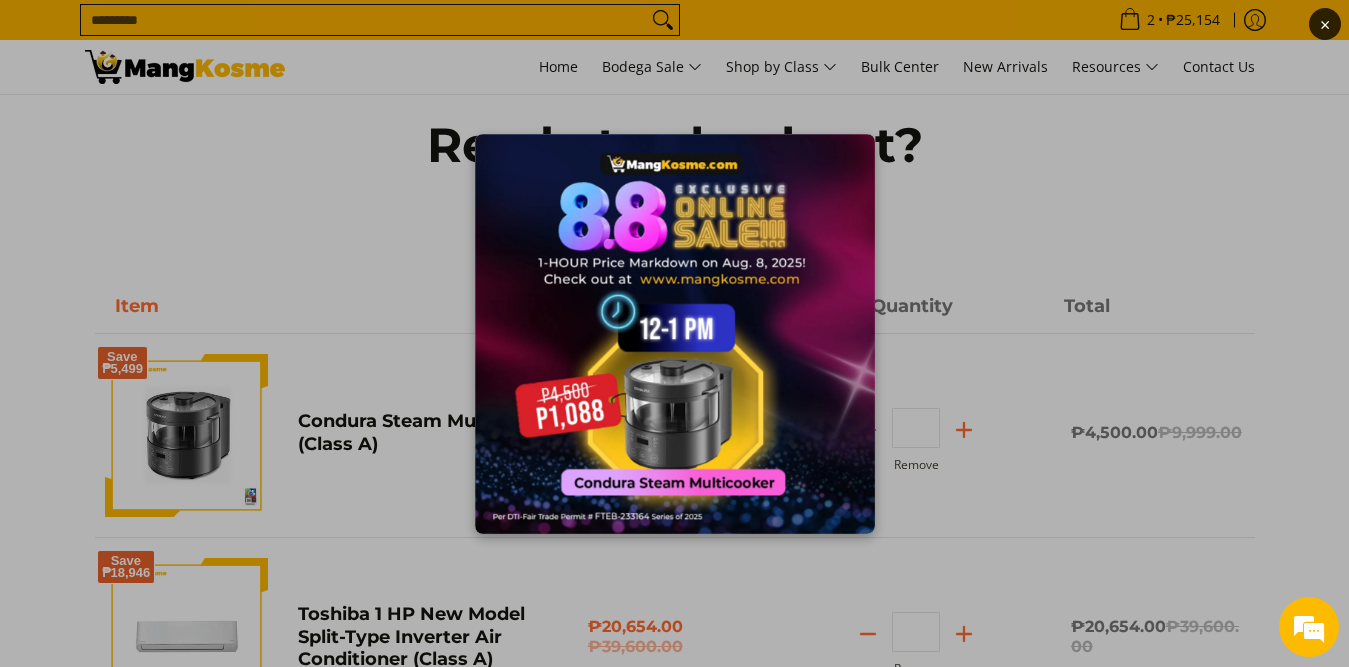 click on "×" at bounding box center (674, 333) 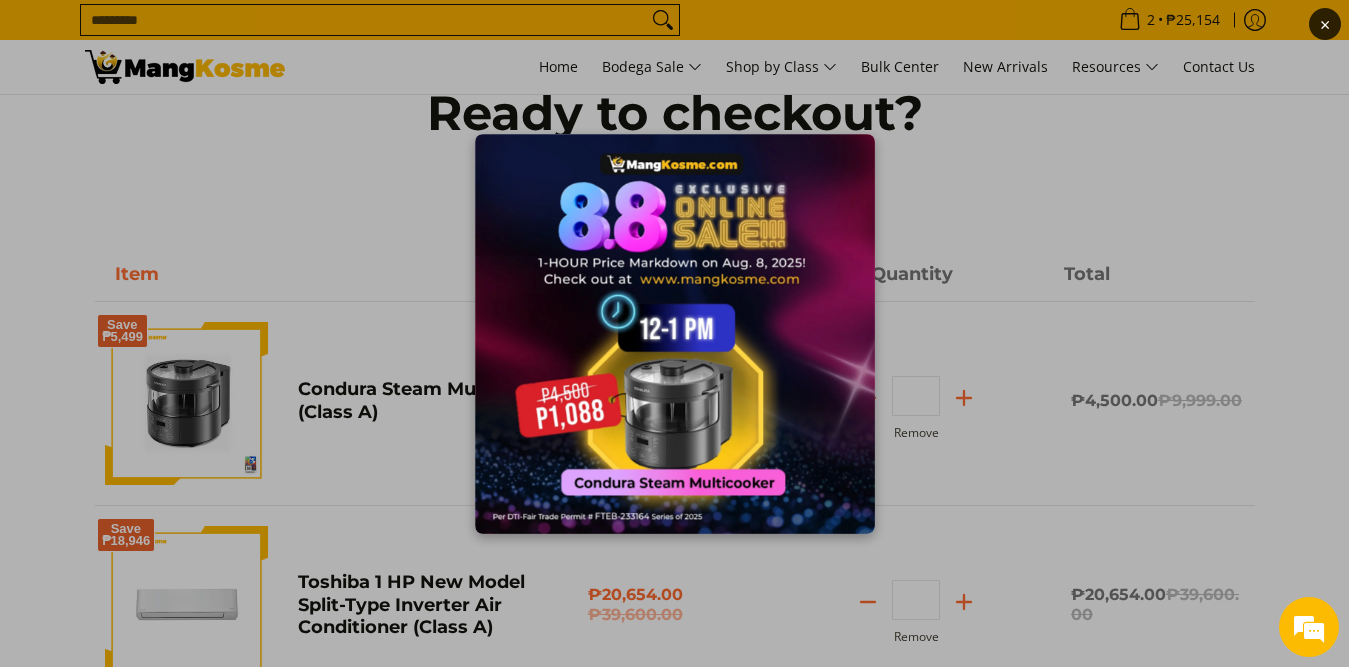scroll, scrollTop: 0, scrollLeft: 0, axis: both 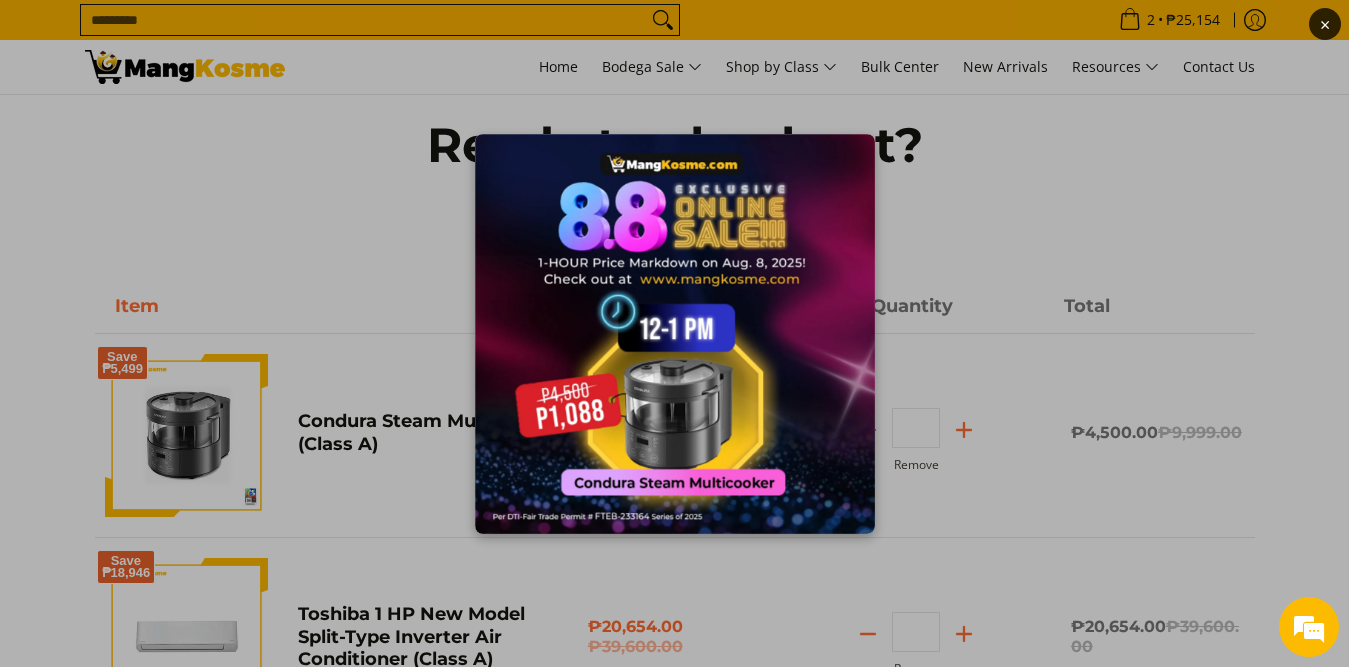 click on "×" at bounding box center [674, 333] 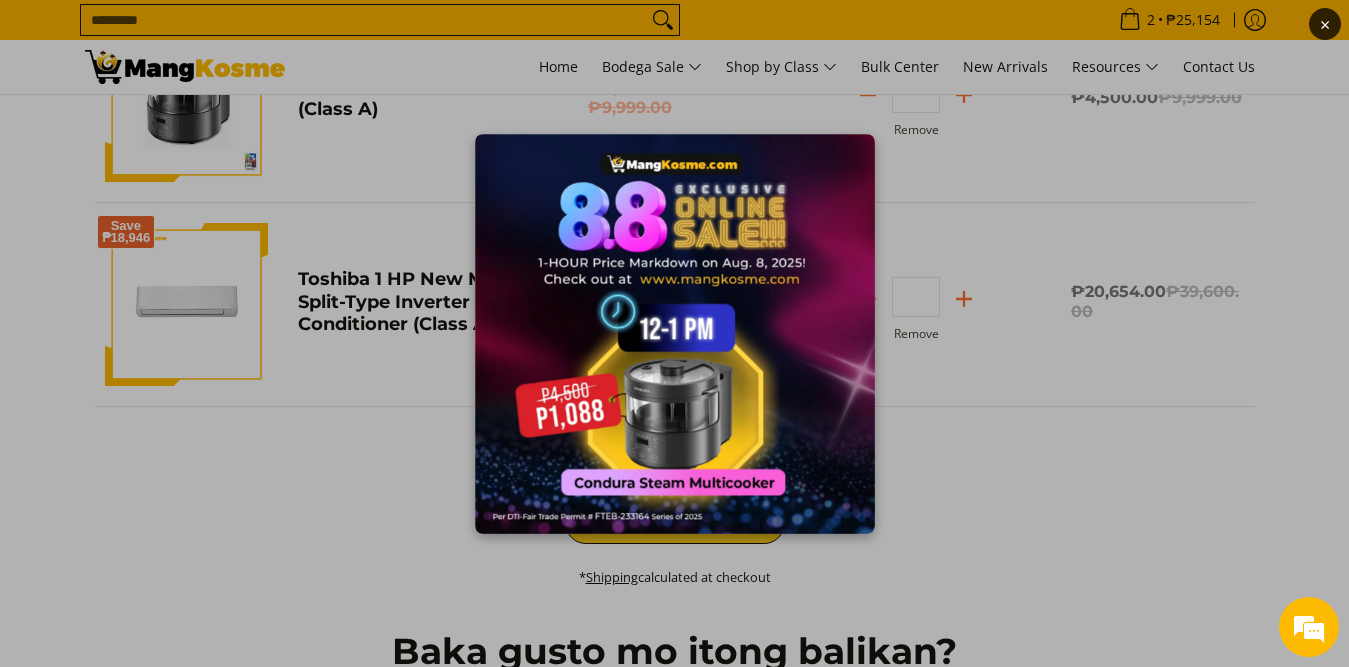 scroll, scrollTop: 300, scrollLeft: 0, axis: vertical 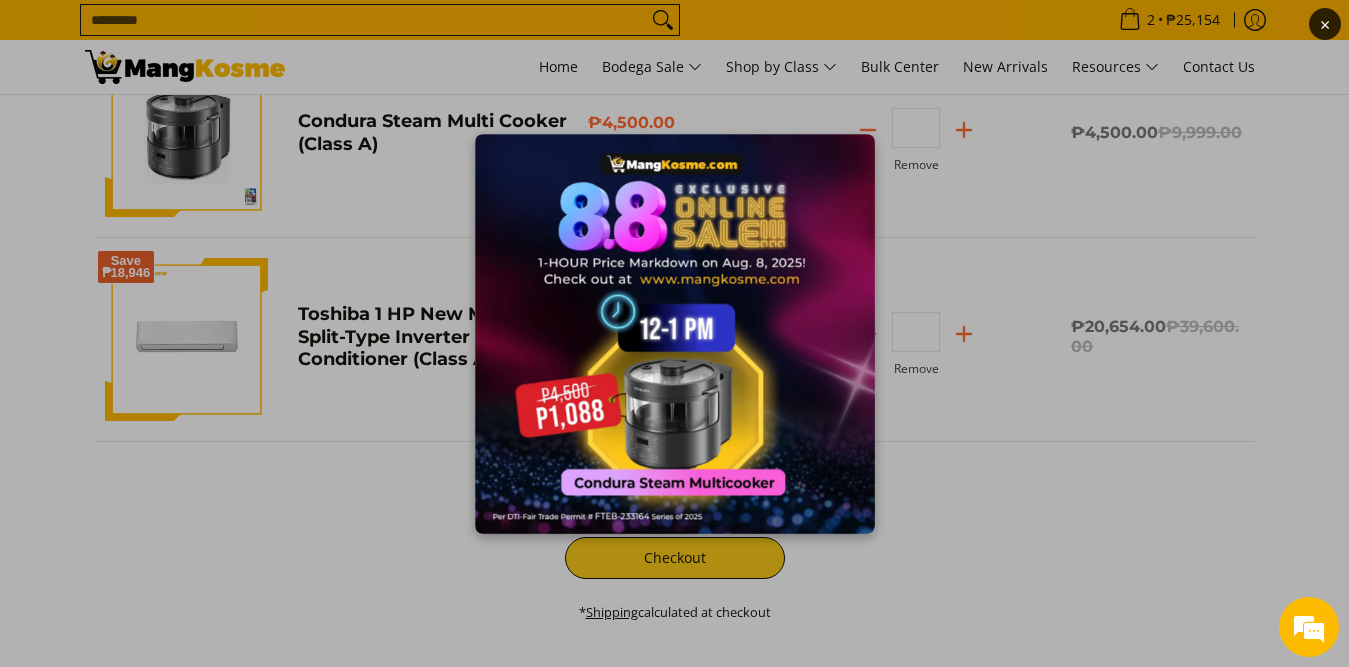 click on "×" at bounding box center (674, 333) 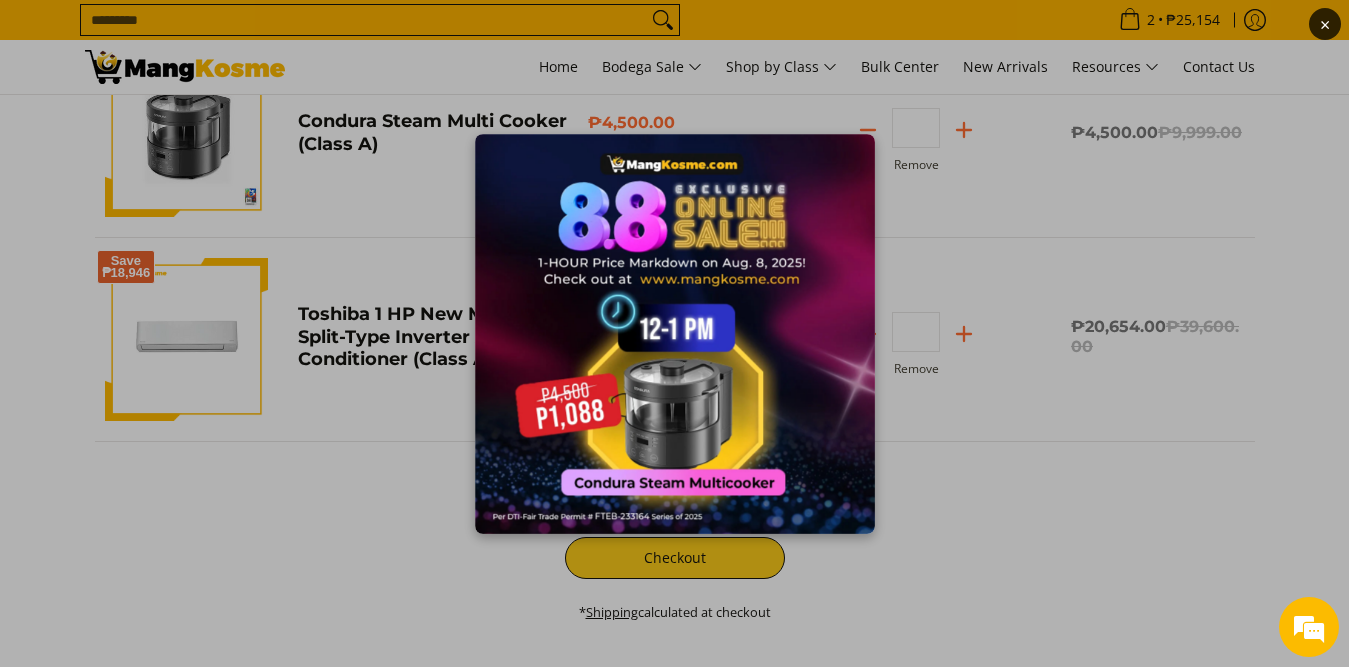 click on "×" at bounding box center (674, 333) 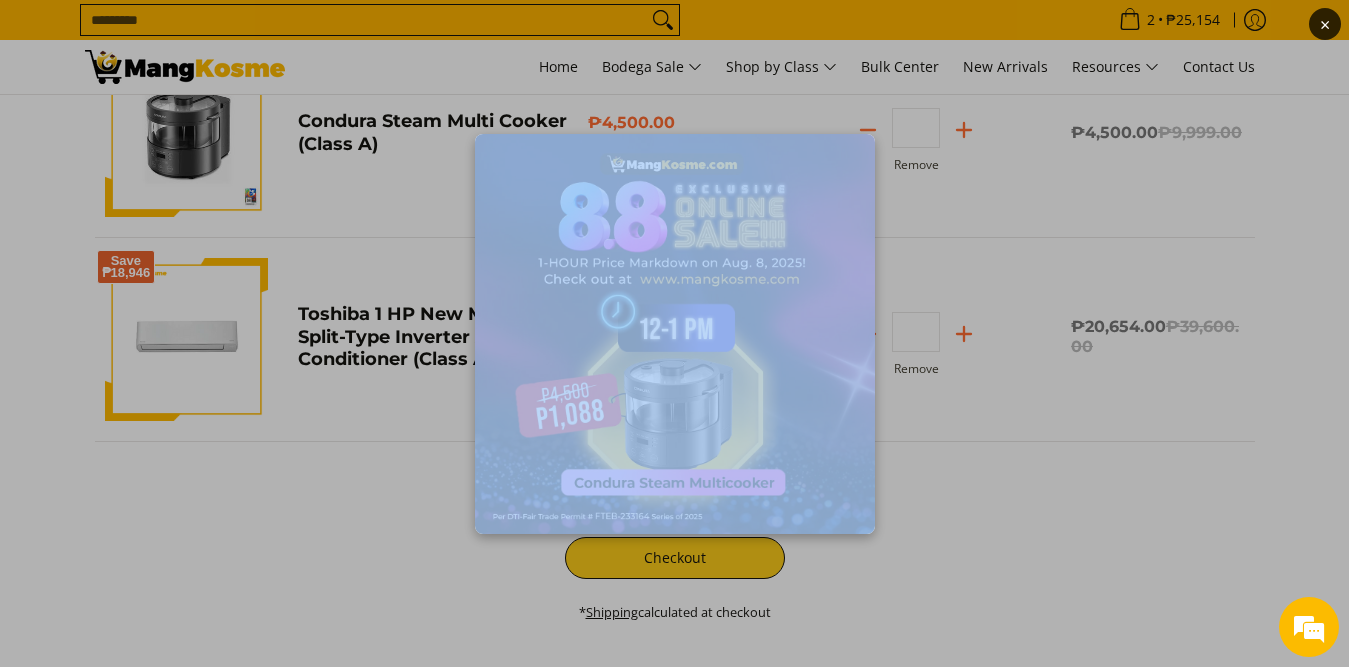 click on "×" at bounding box center (674, 333) 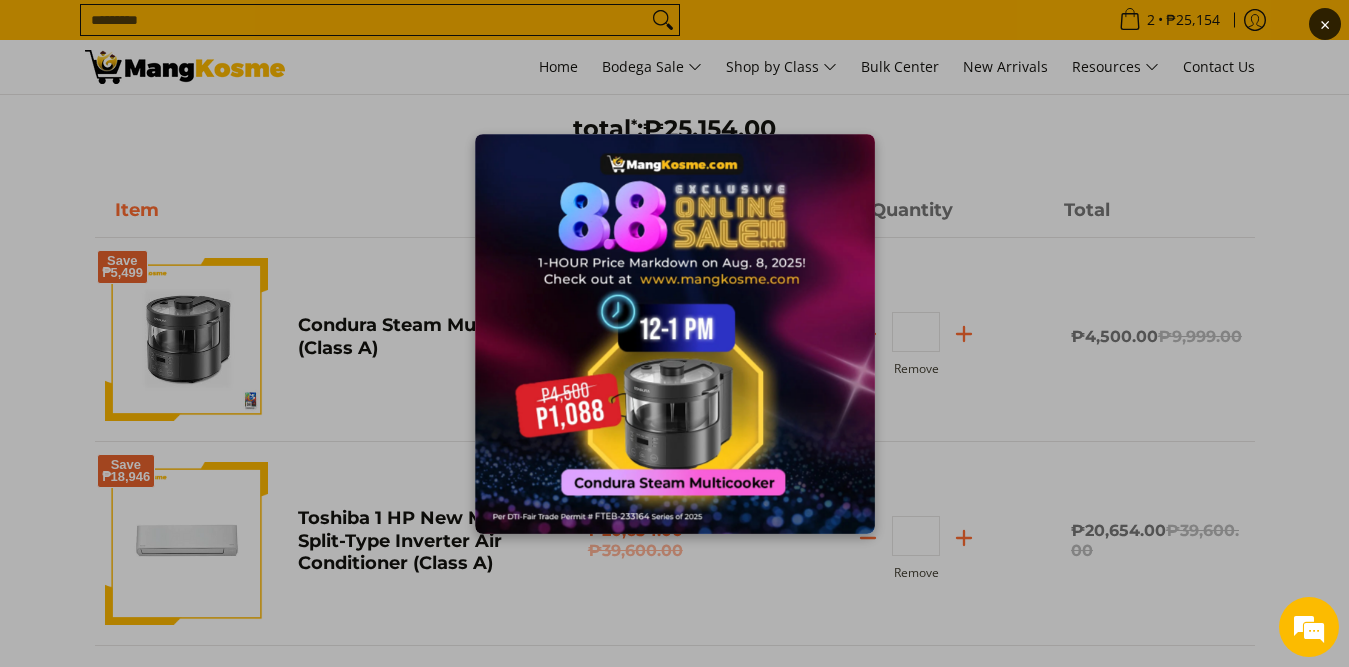 scroll, scrollTop: 0, scrollLeft: 0, axis: both 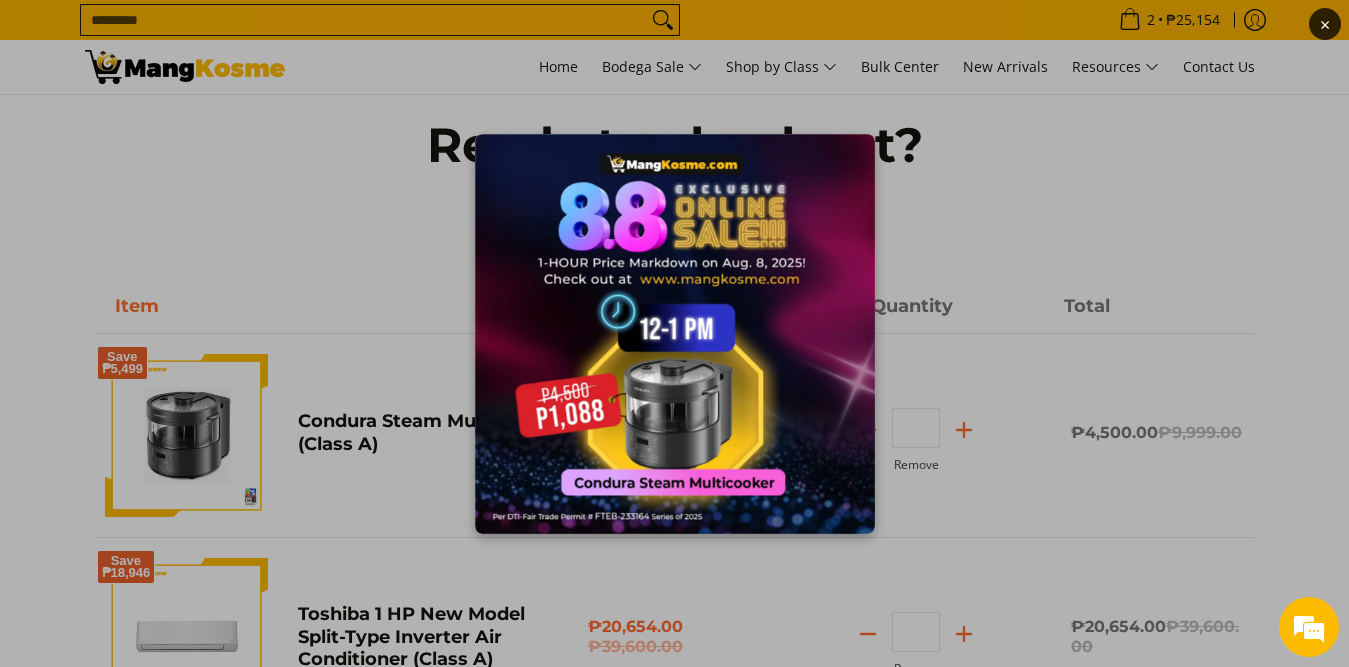 click on "×" at bounding box center [674, 333] 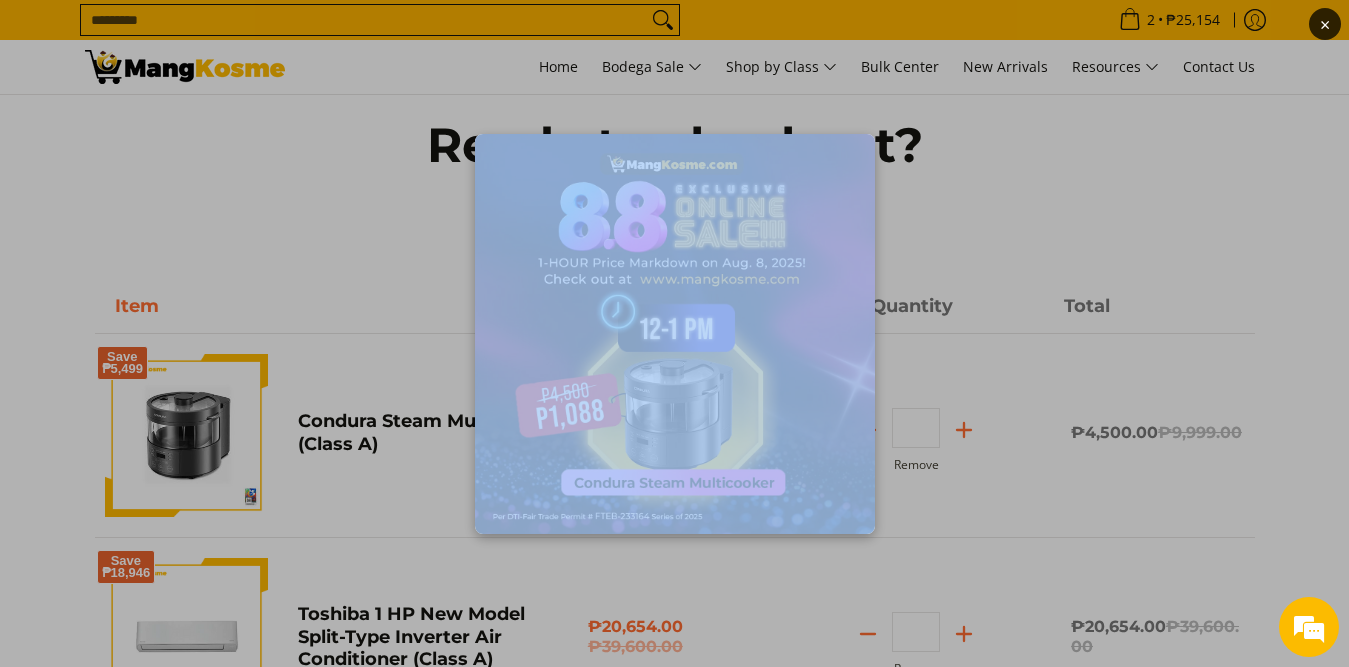 click on "×" at bounding box center [674, 333] 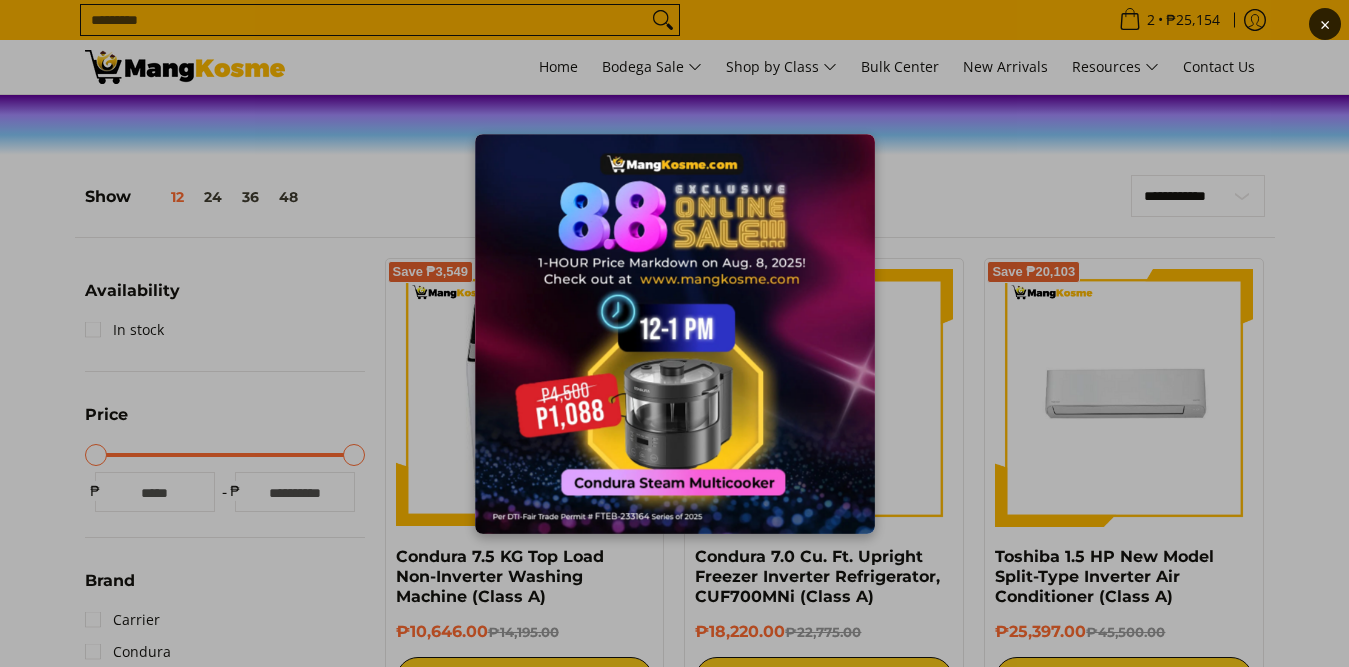click at bounding box center (675, 334) 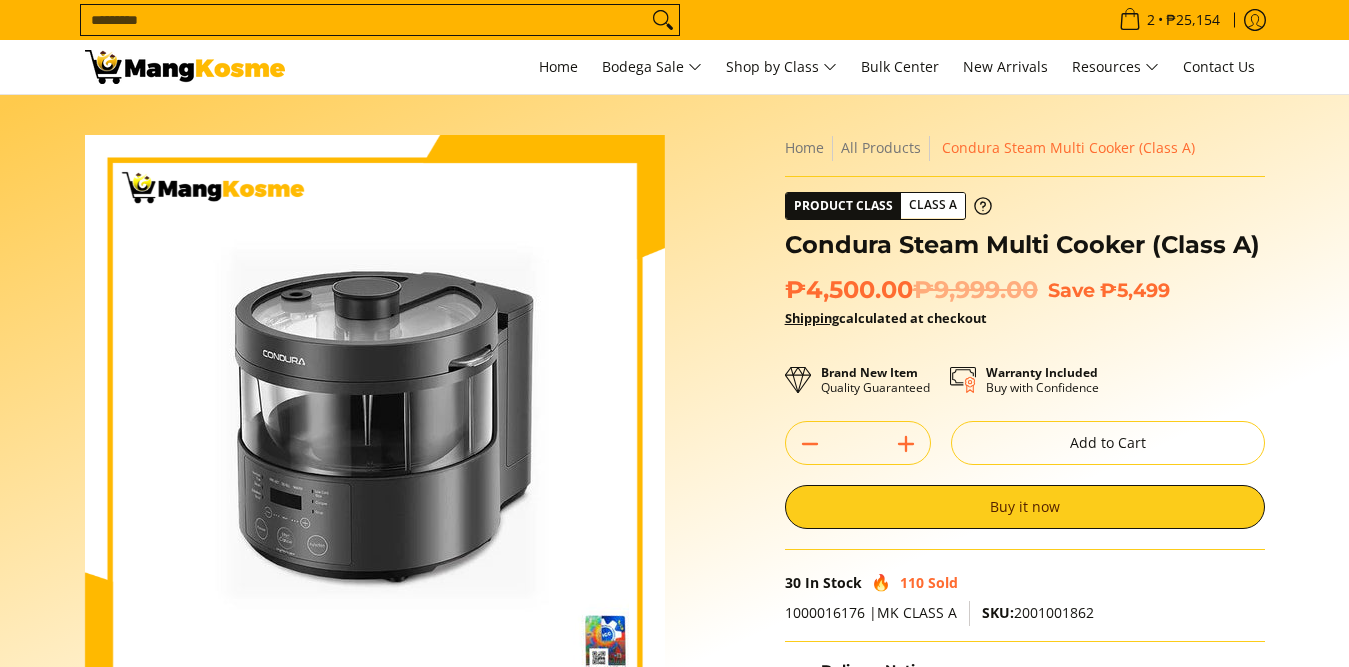 scroll, scrollTop: 0, scrollLeft: 0, axis: both 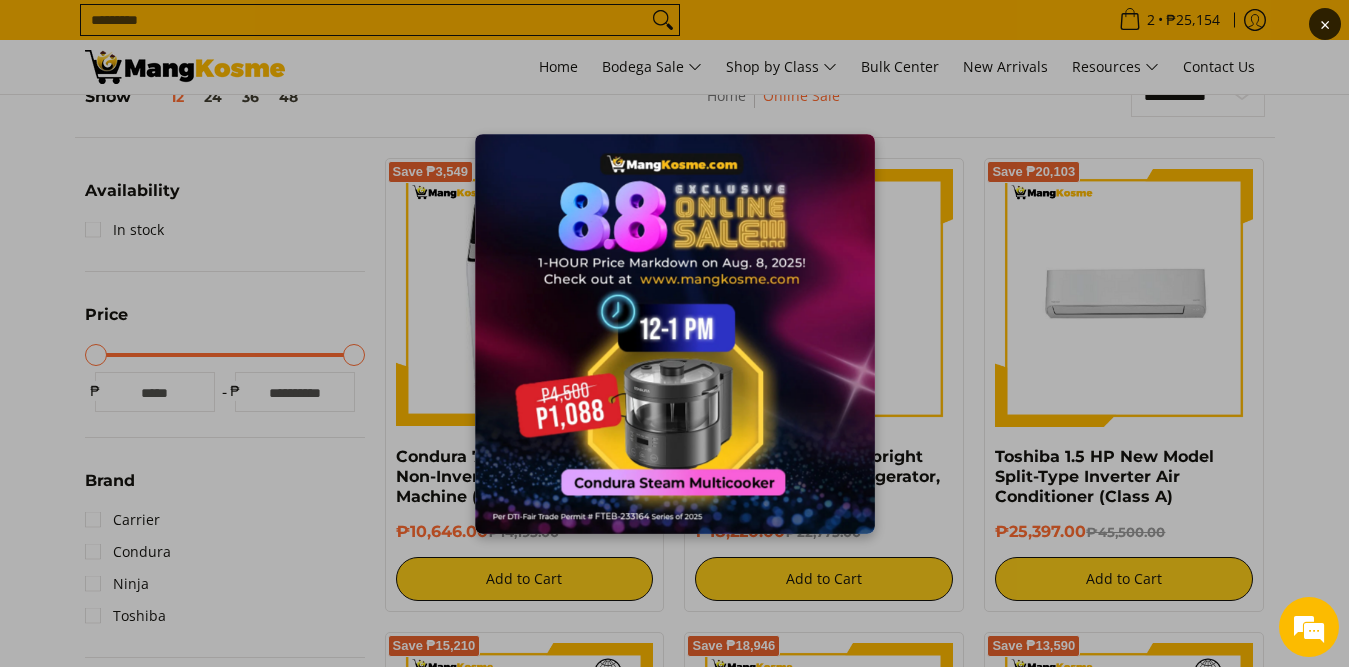 click at bounding box center [675, 334] 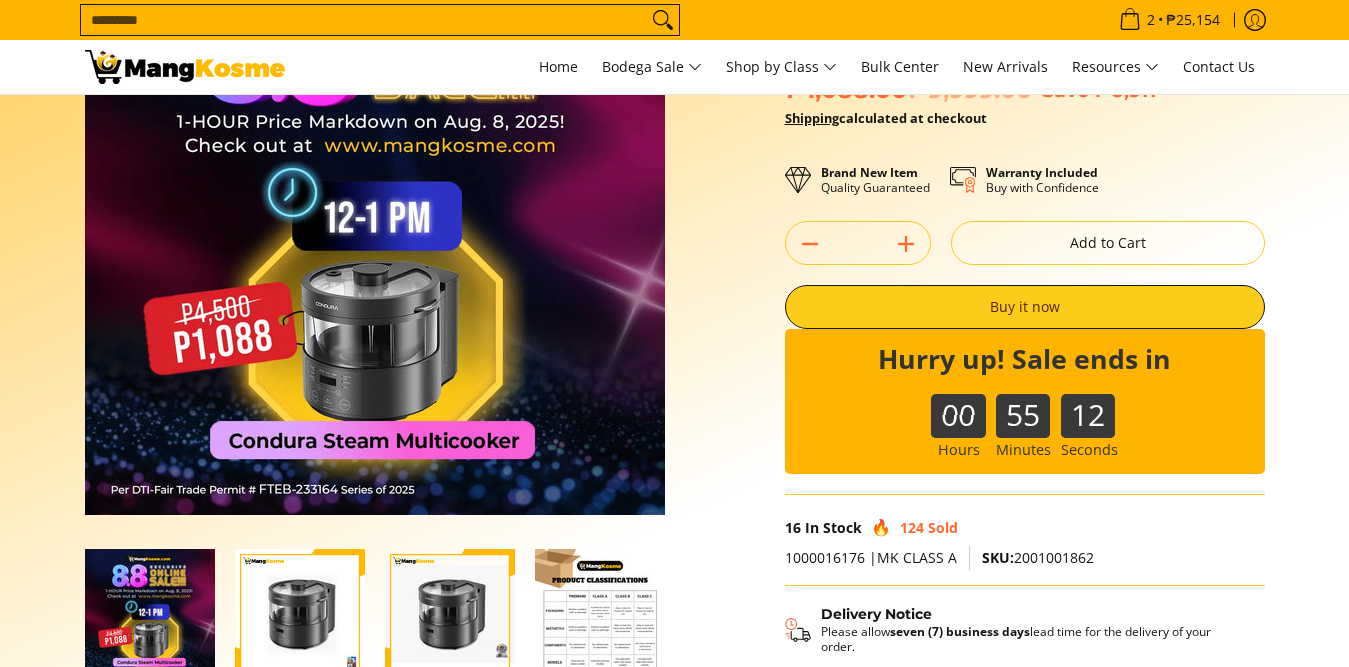 scroll, scrollTop: 135, scrollLeft: 0, axis: vertical 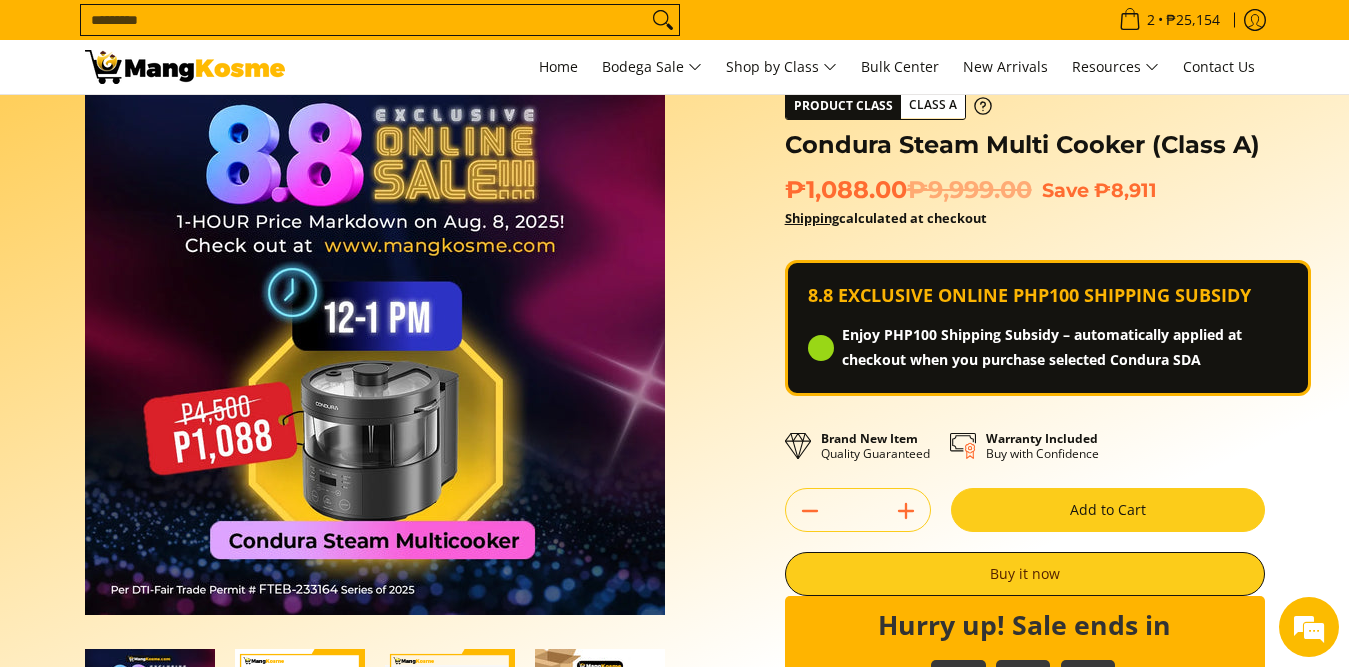click on "Add to Cart" at bounding box center [1108, 510] 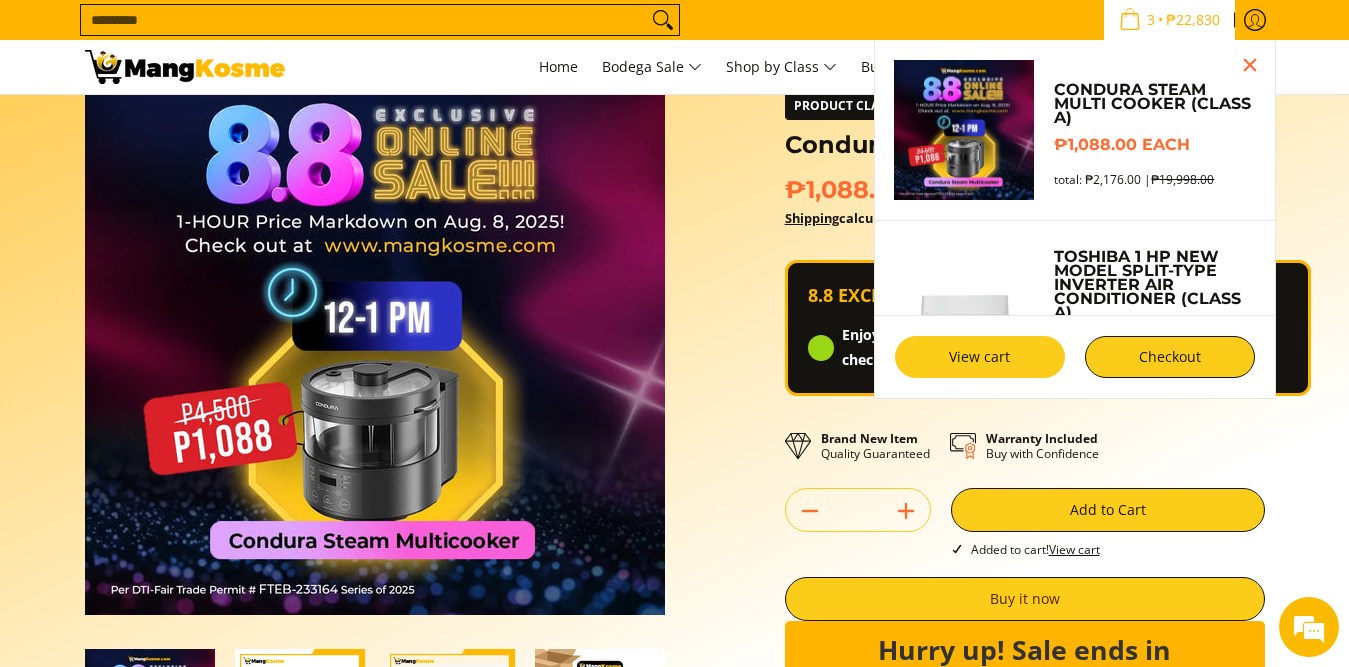 click on "View cart" at bounding box center [980, 357] 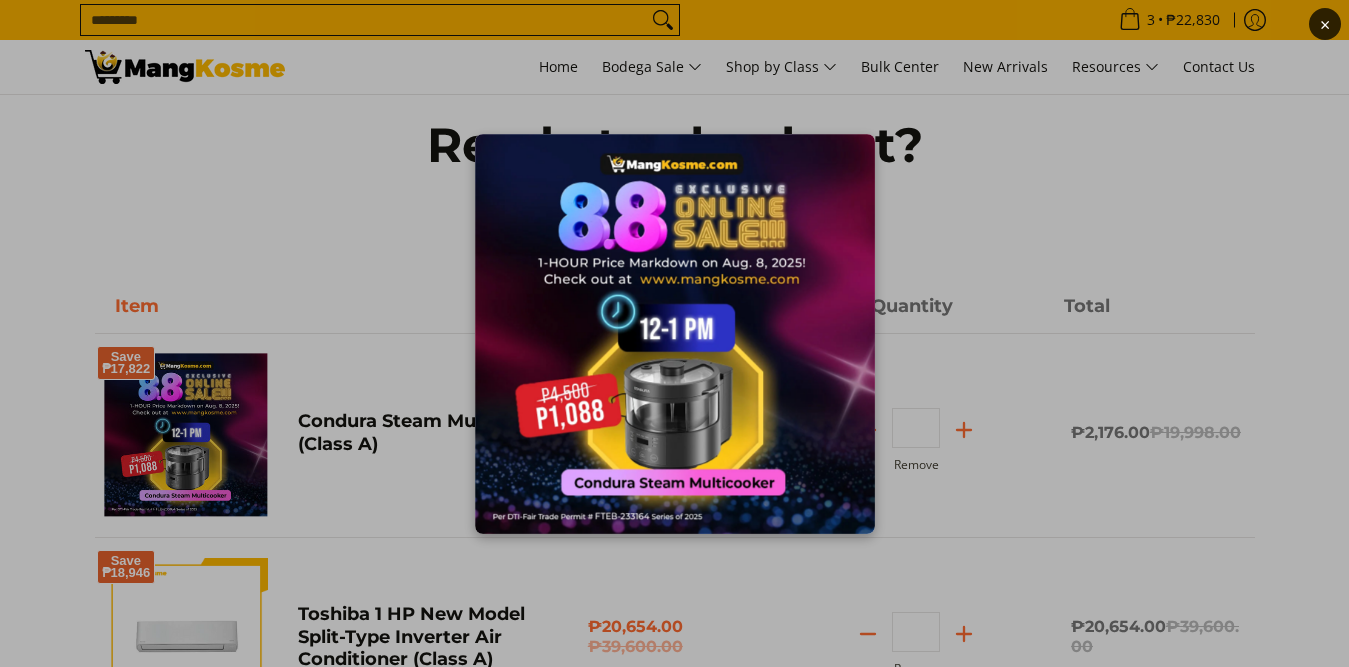 scroll, scrollTop: 0, scrollLeft: 0, axis: both 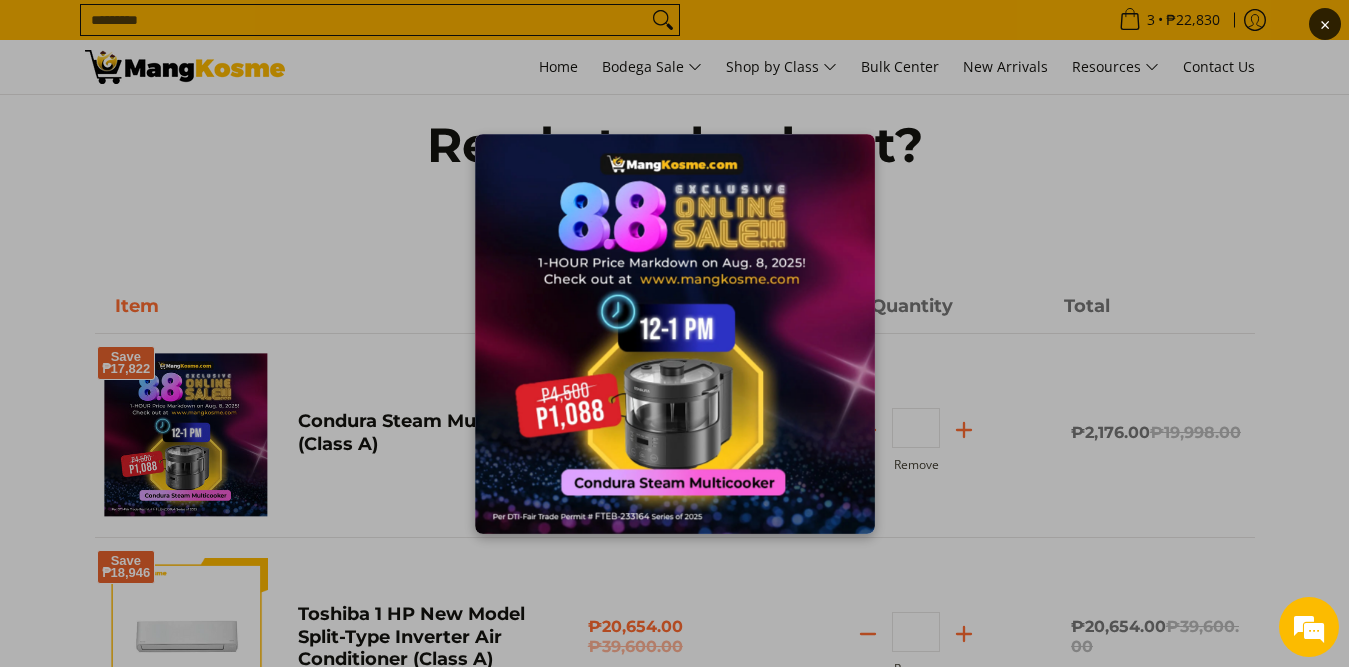 click on "×" at bounding box center (674, 333) 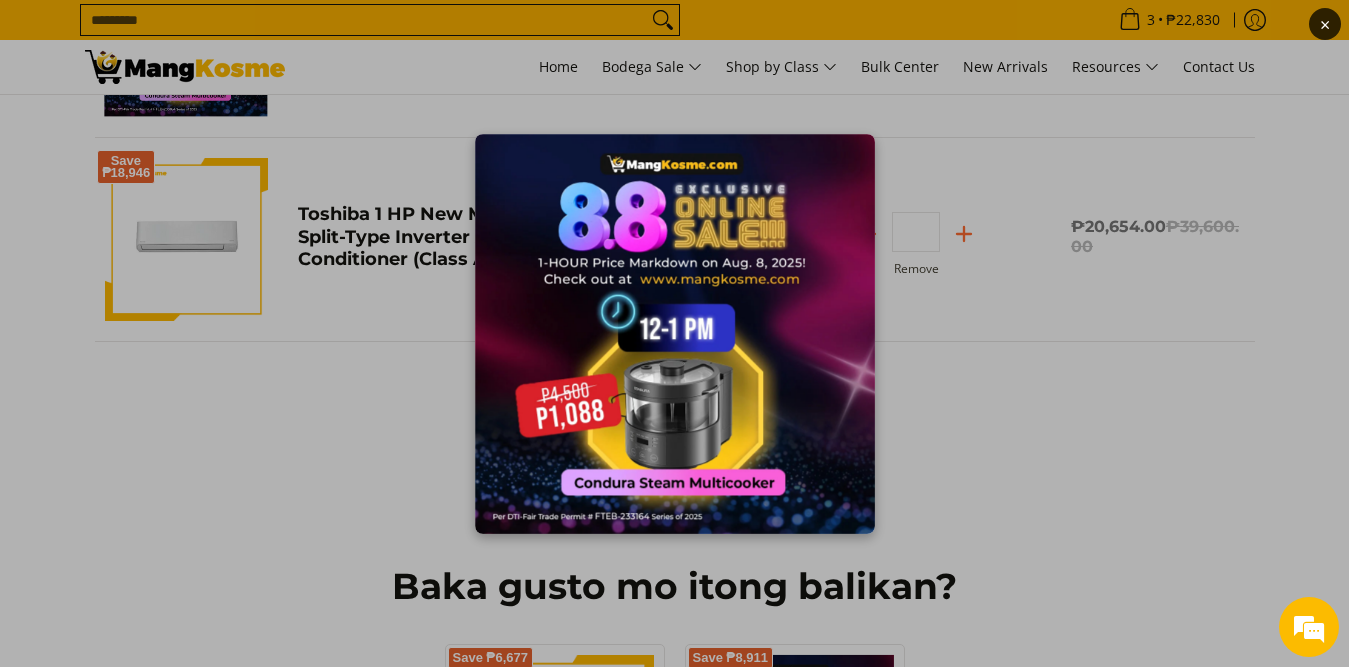 scroll, scrollTop: 300, scrollLeft: 0, axis: vertical 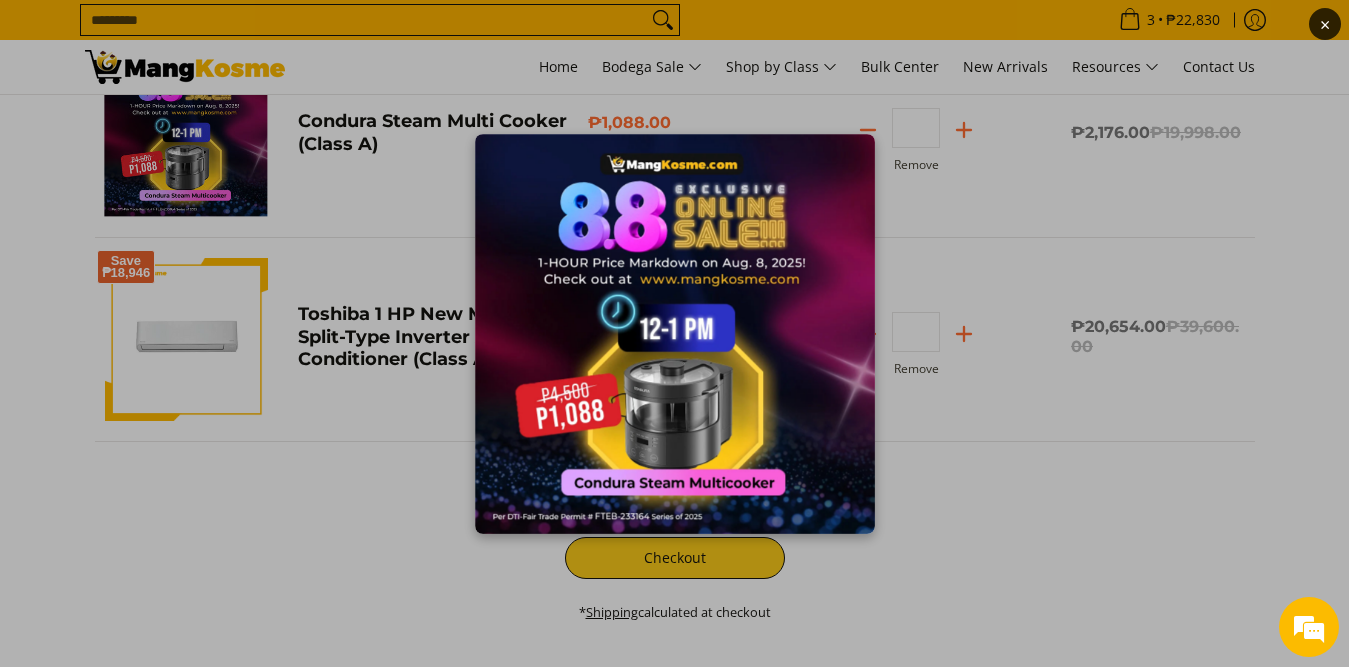 click on "×" at bounding box center [674, 333] 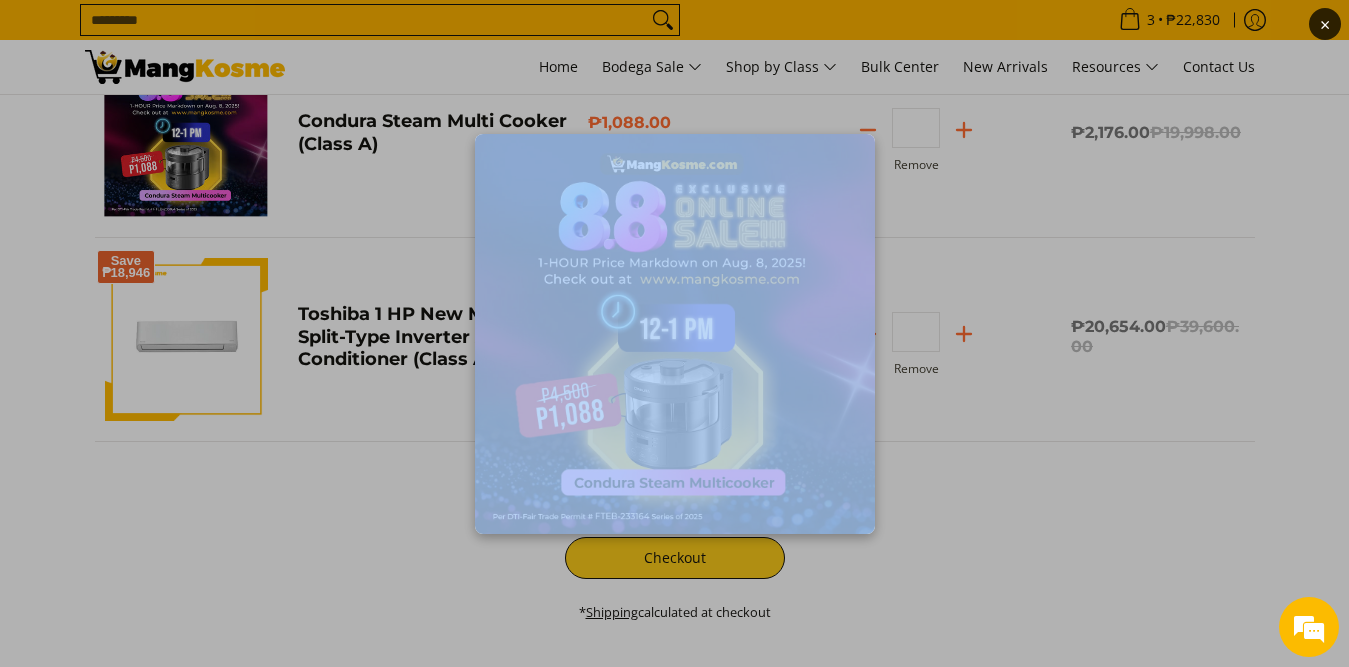 click on "×" at bounding box center [674, 333] 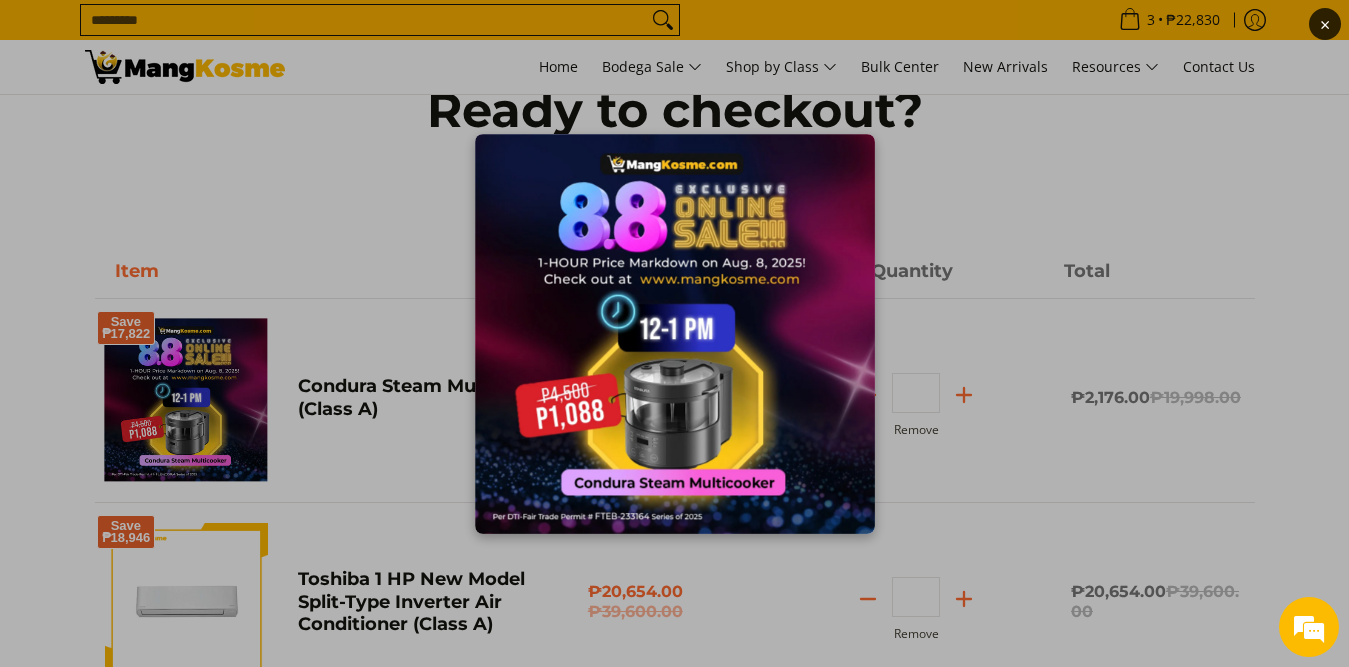 scroll, scrollTop: 0, scrollLeft: 0, axis: both 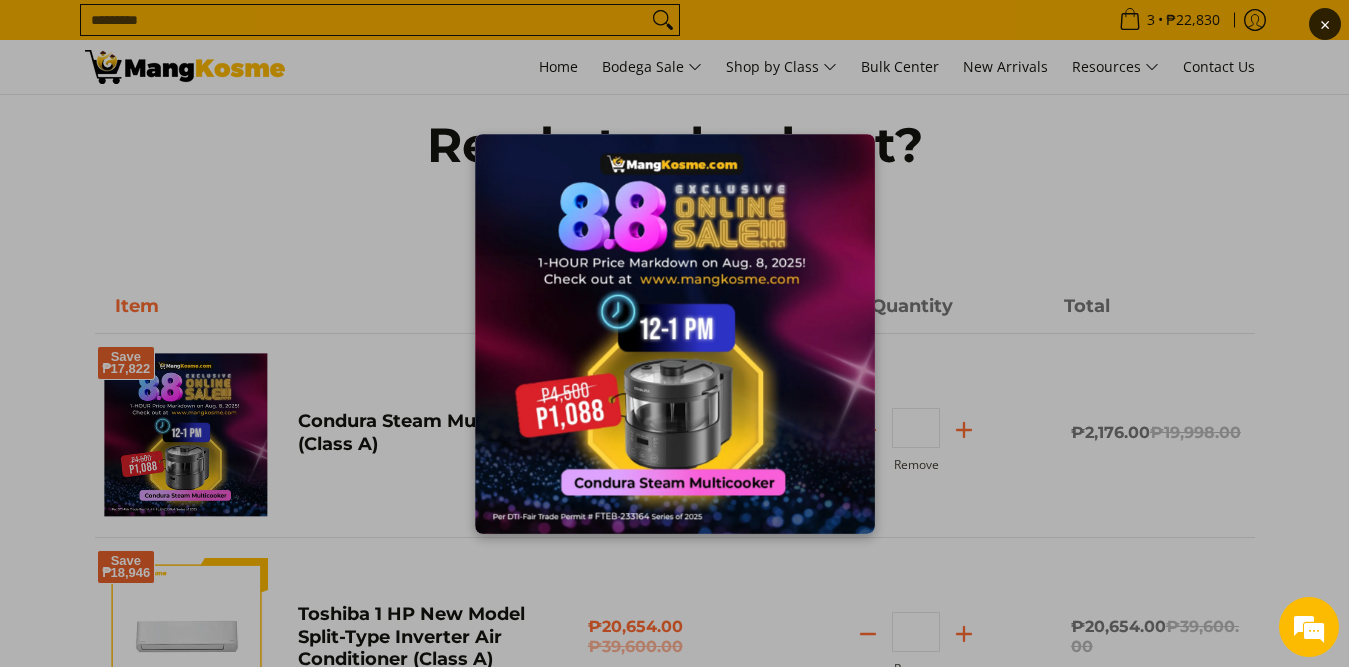 click on "×" at bounding box center (674, 333) 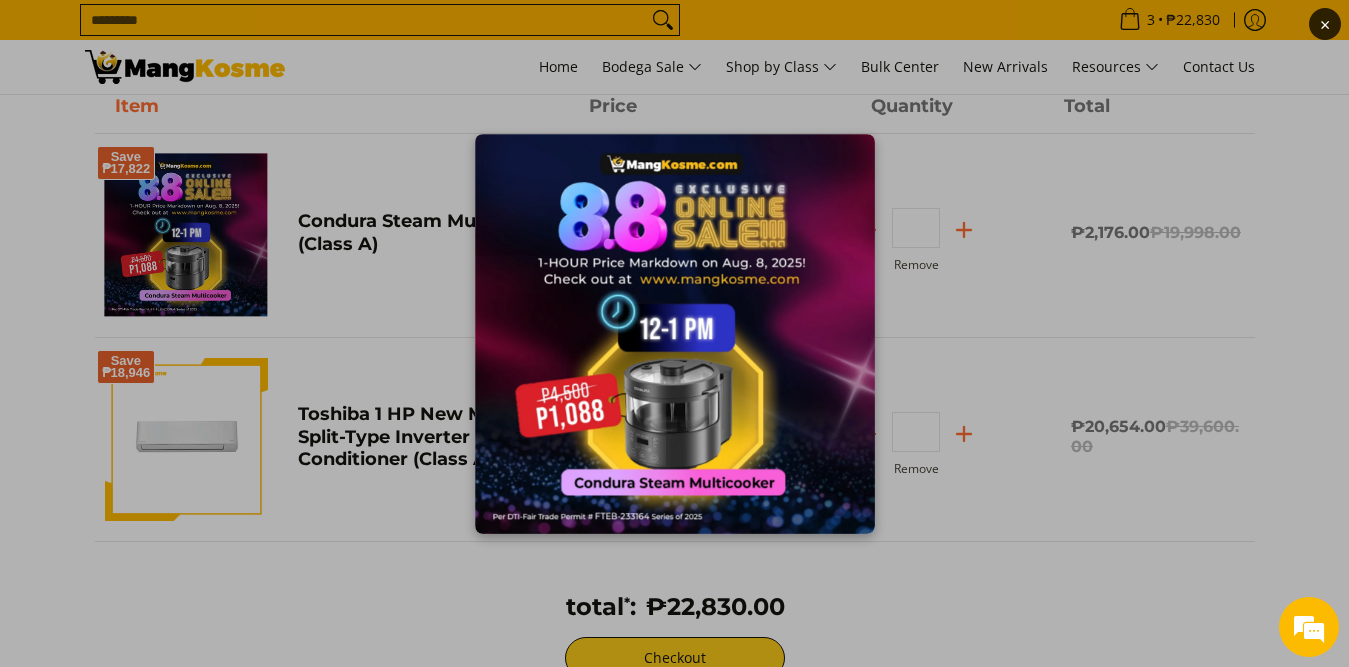 scroll, scrollTop: 300, scrollLeft: 0, axis: vertical 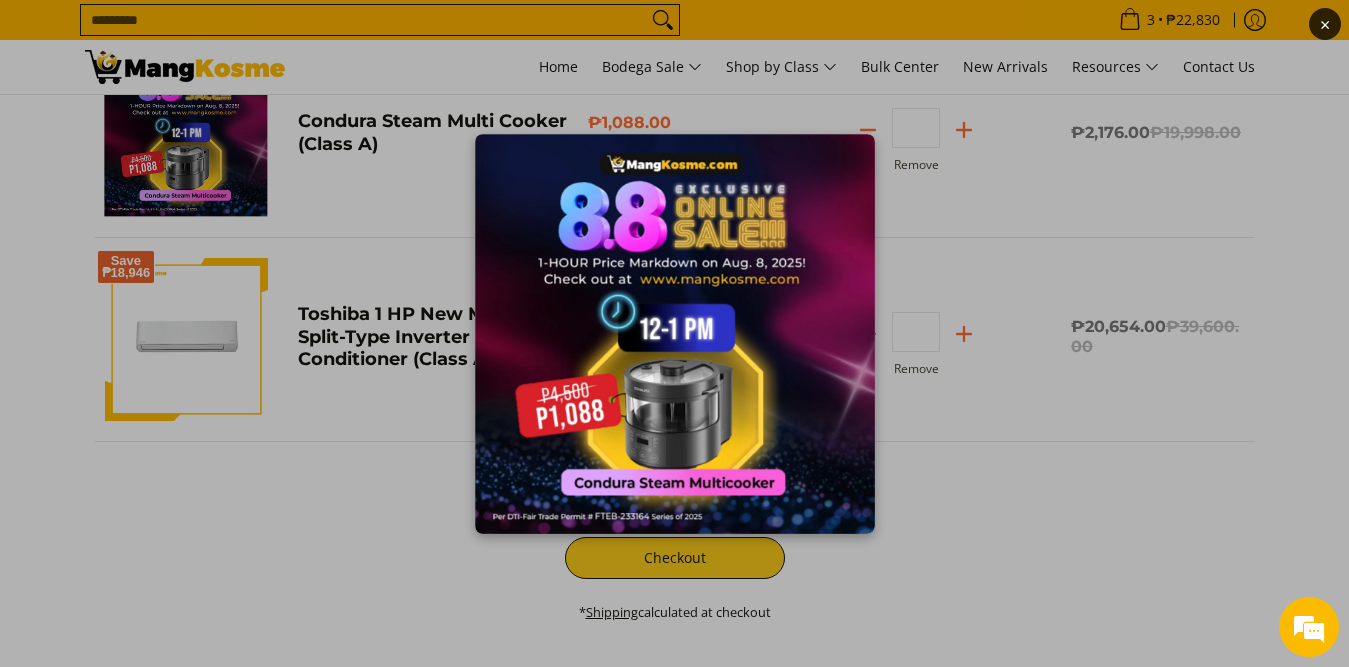 click on "×" at bounding box center [674, 333] 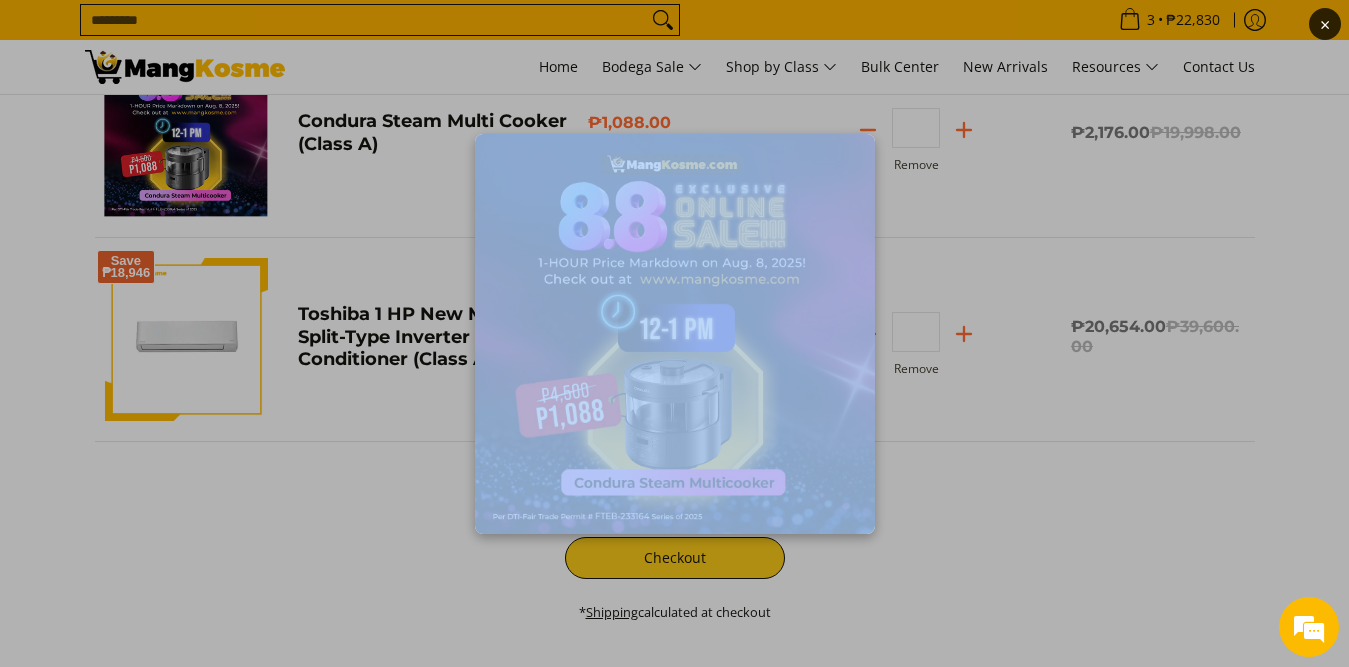 click on "×" at bounding box center (674, 333) 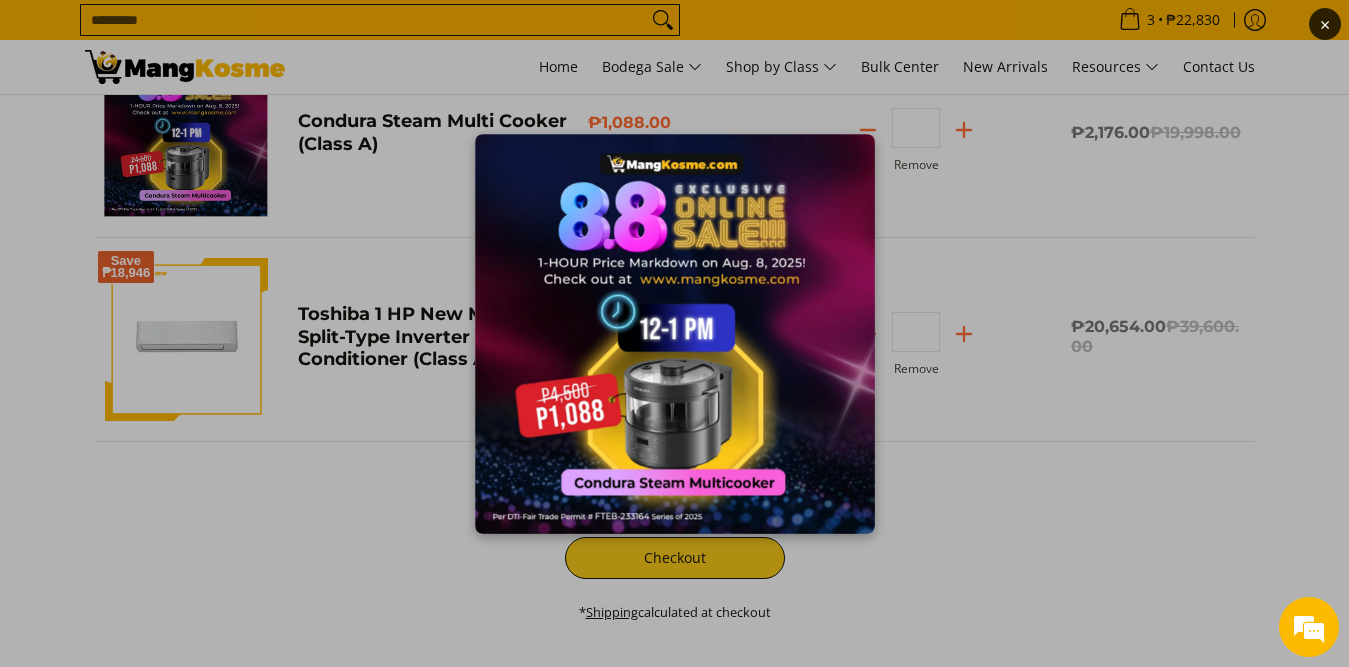click on "×" at bounding box center (674, 333) 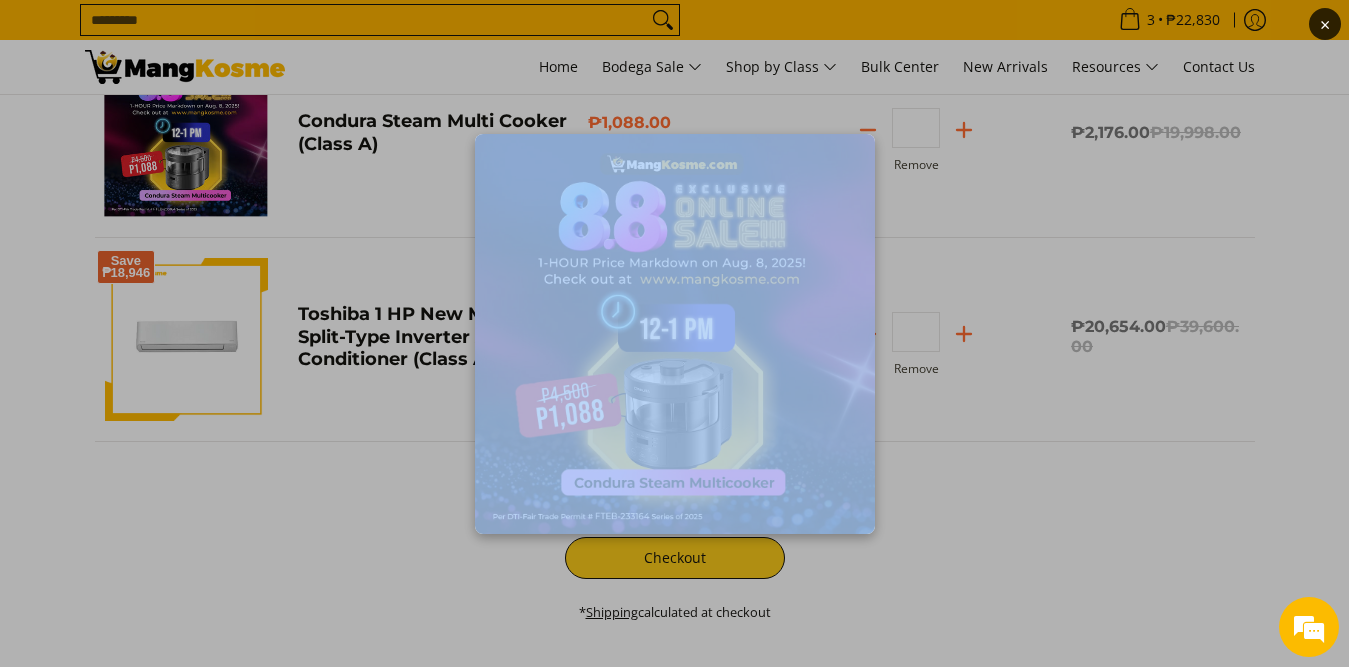click on "×" at bounding box center (674, 333) 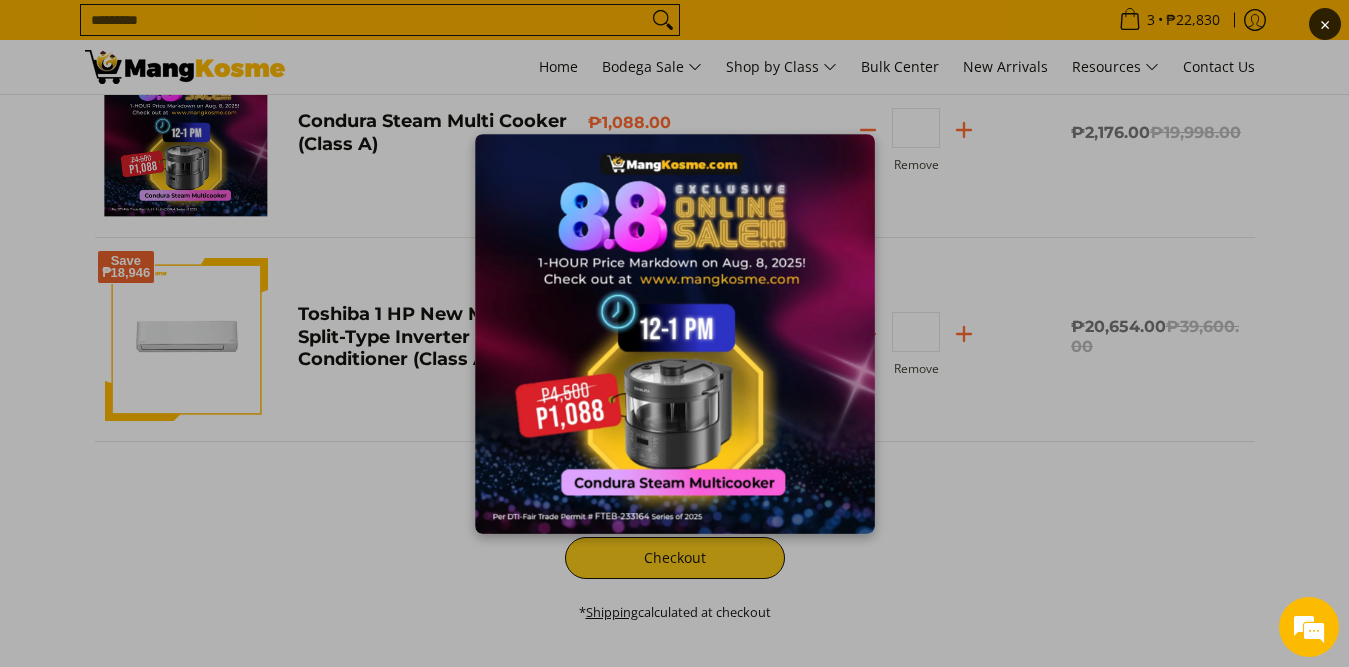 click on "×" at bounding box center [674, 333] 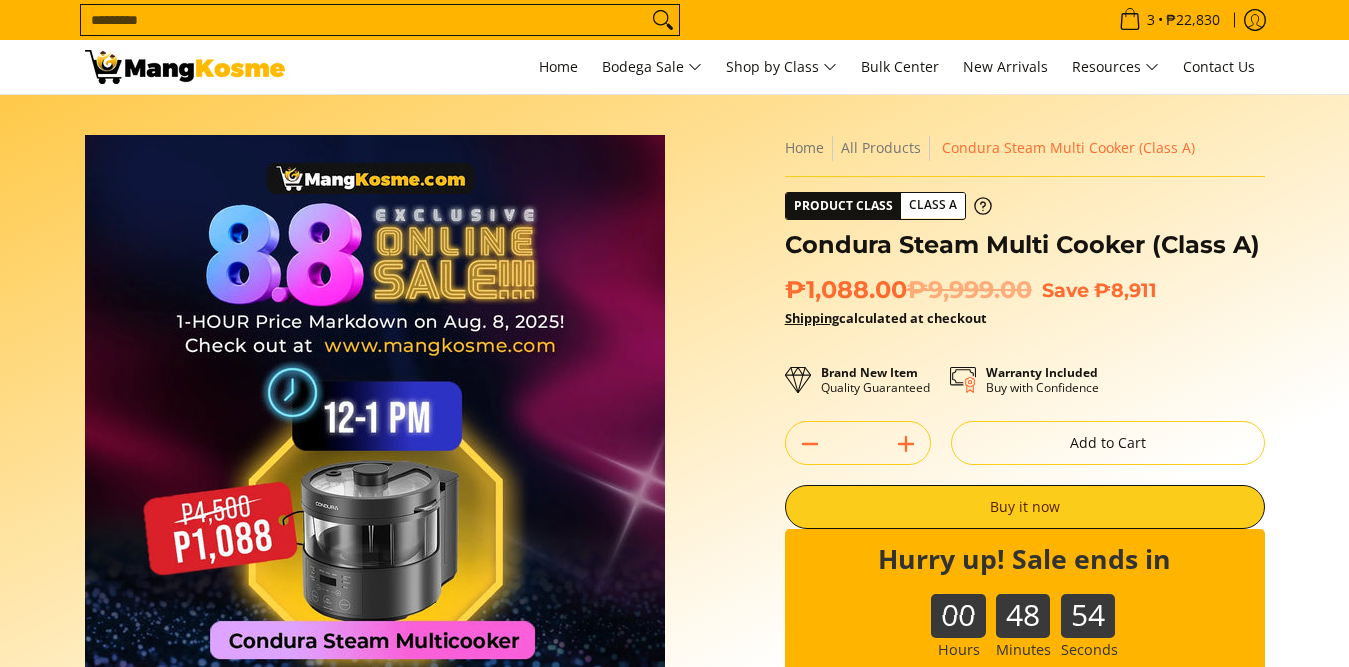 scroll, scrollTop: 0, scrollLeft: 0, axis: both 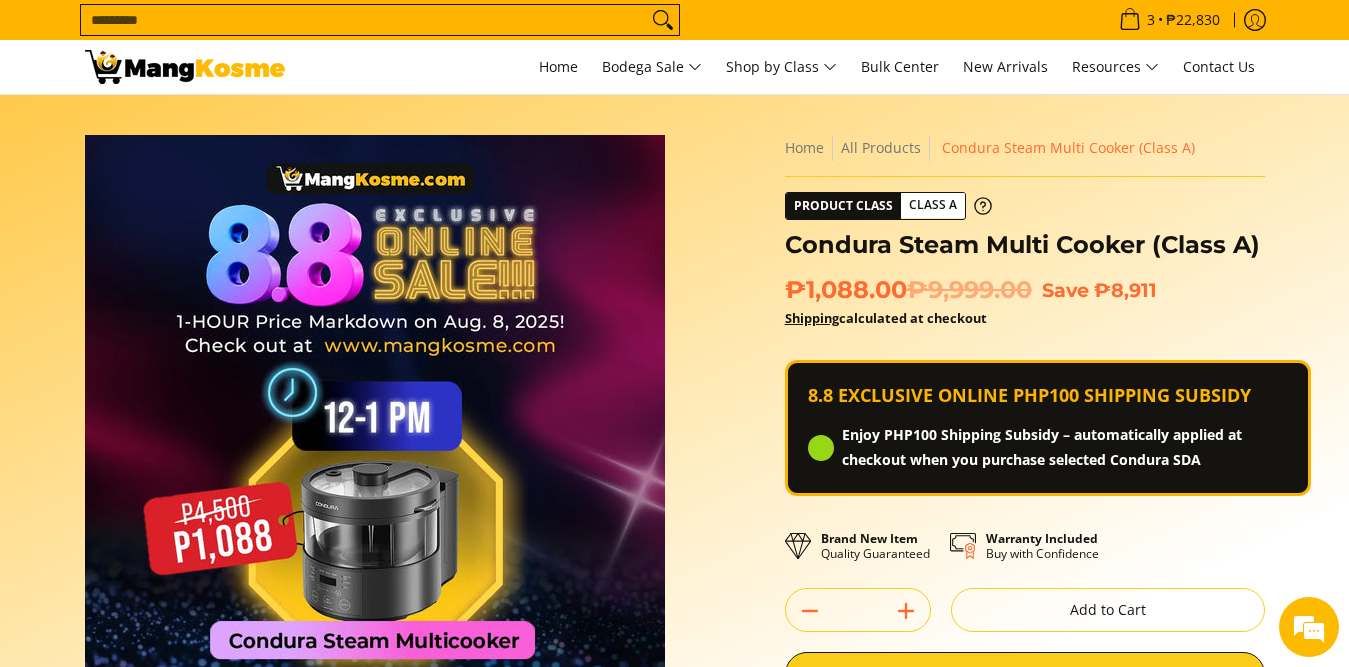 click on "Skip to Main Content
Enable zoom Disable zoom
Enable zoom Disable zoom
Enable zoom Disable zoom
Enable zoom Disable zoom
Home All Products" at bounding box center (674, 647) 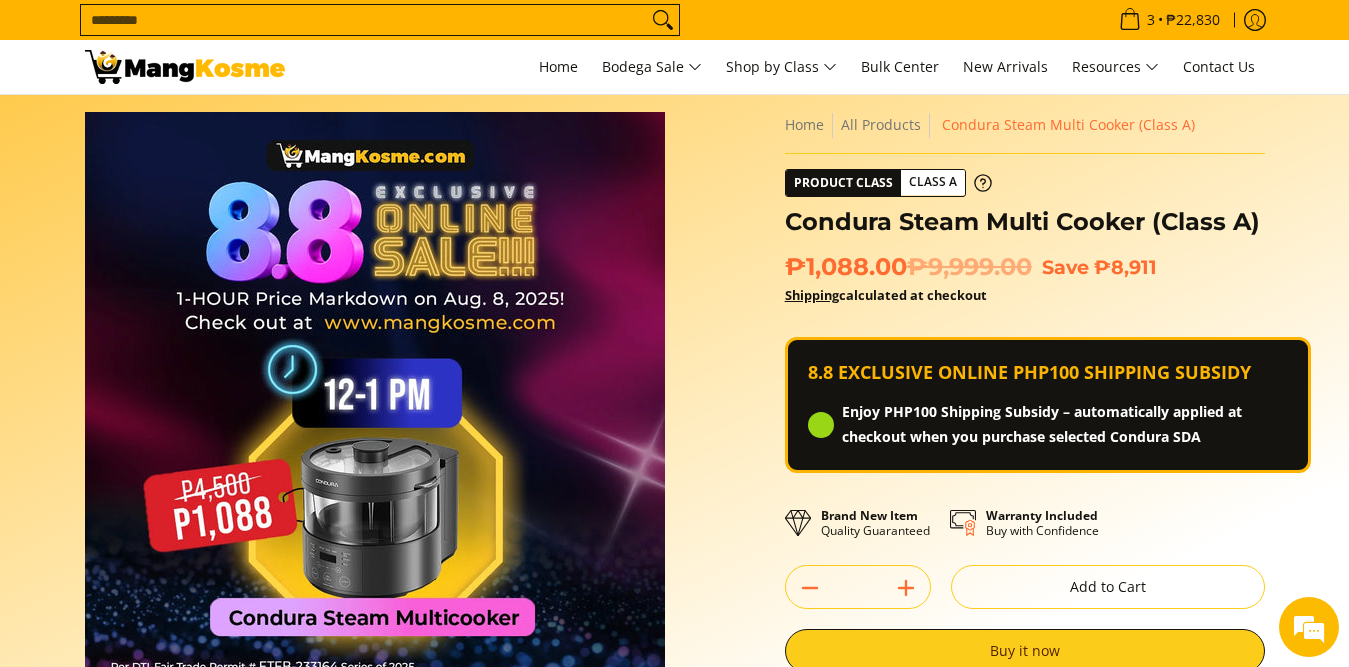 scroll, scrollTop: 0, scrollLeft: 0, axis: both 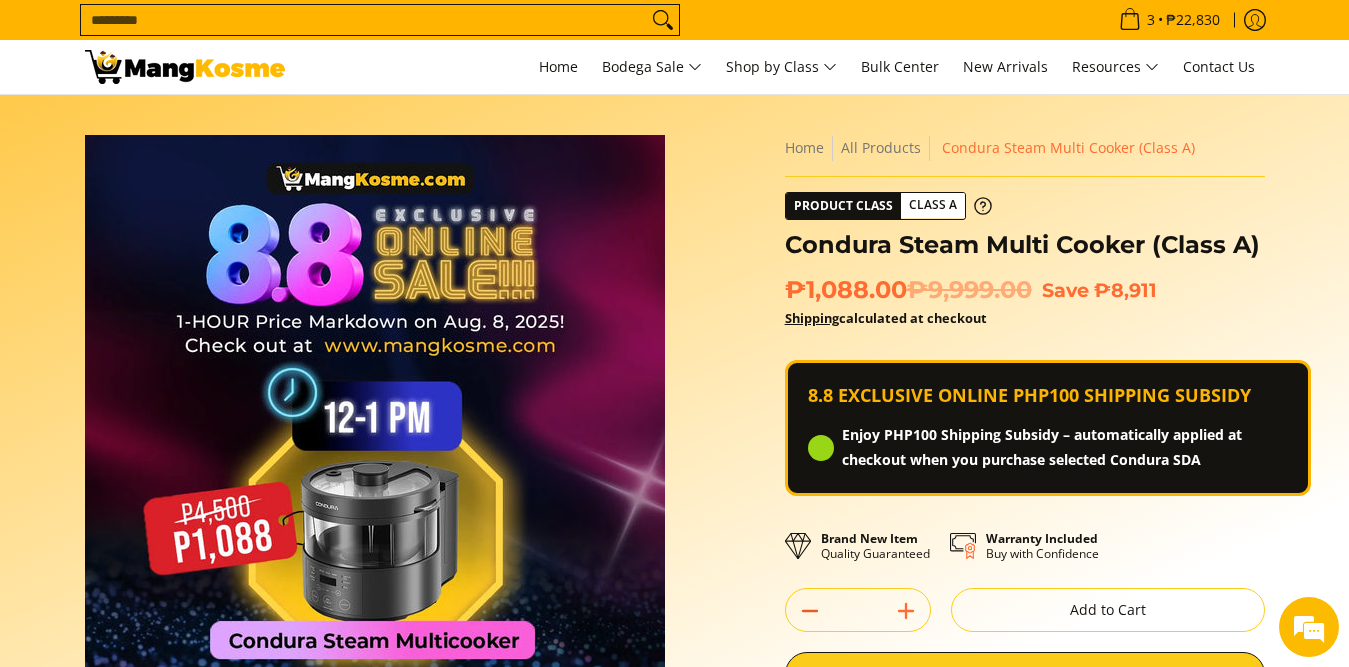 click 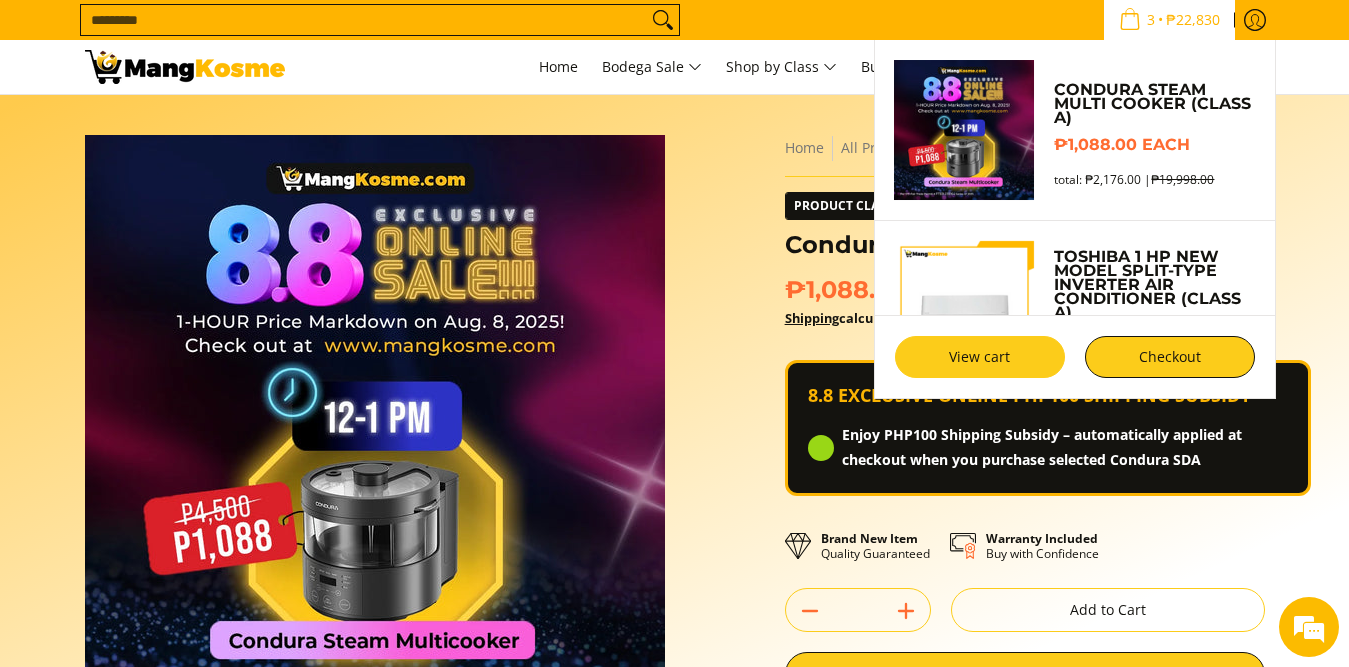 click on "View cart" at bounding box center (980, 357) 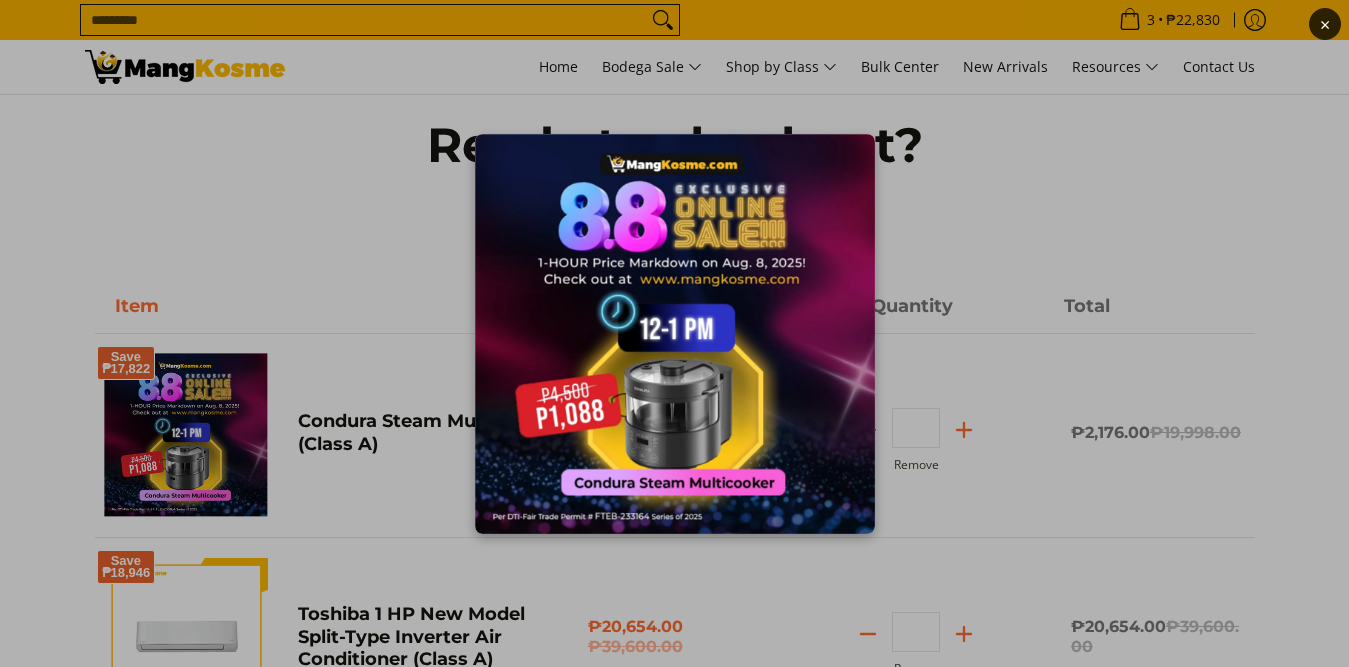 scroll, scrollTop: 0, scrollLeft: 0, axis: both 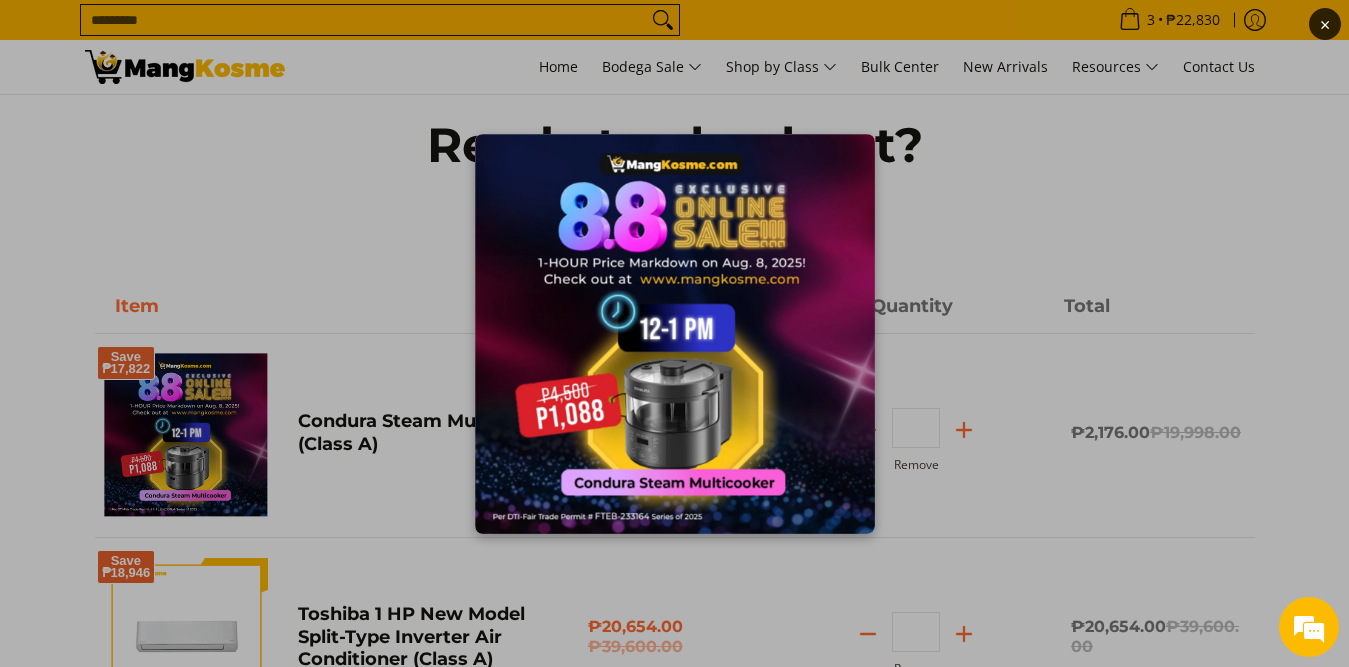 click on "×" at bounding box center (674, 333) 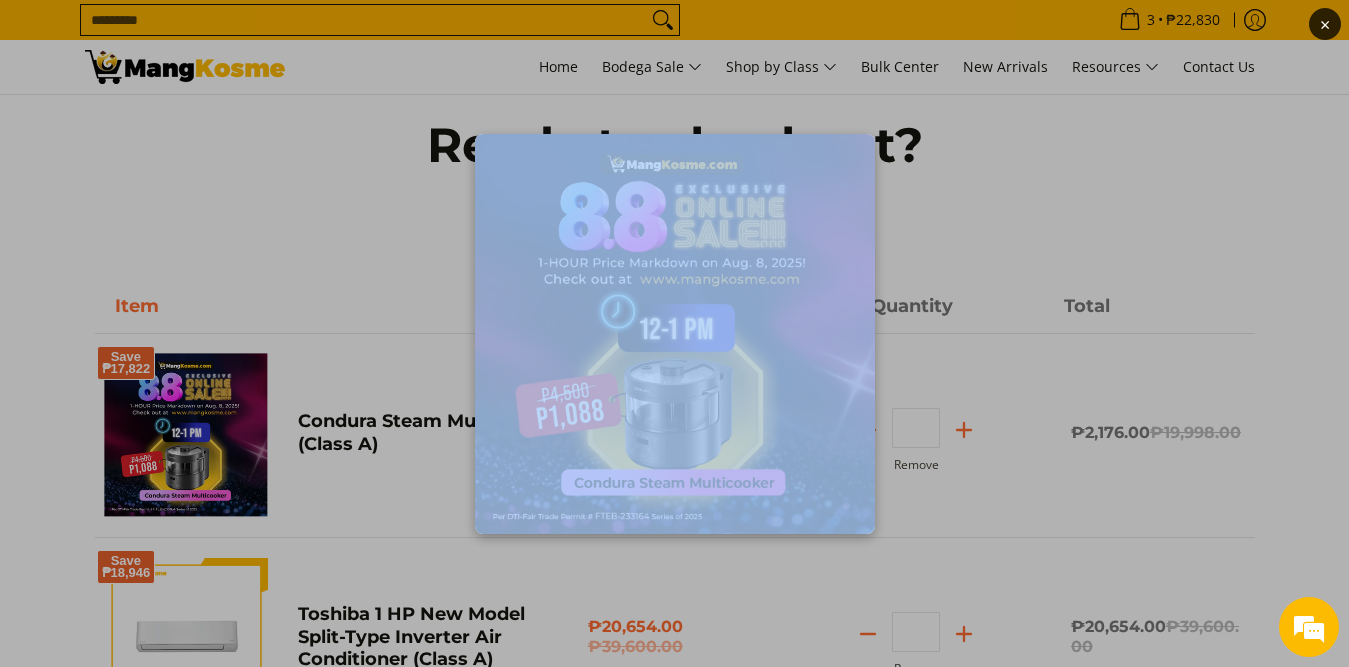 click on "×" at bounding box center [674, 333] 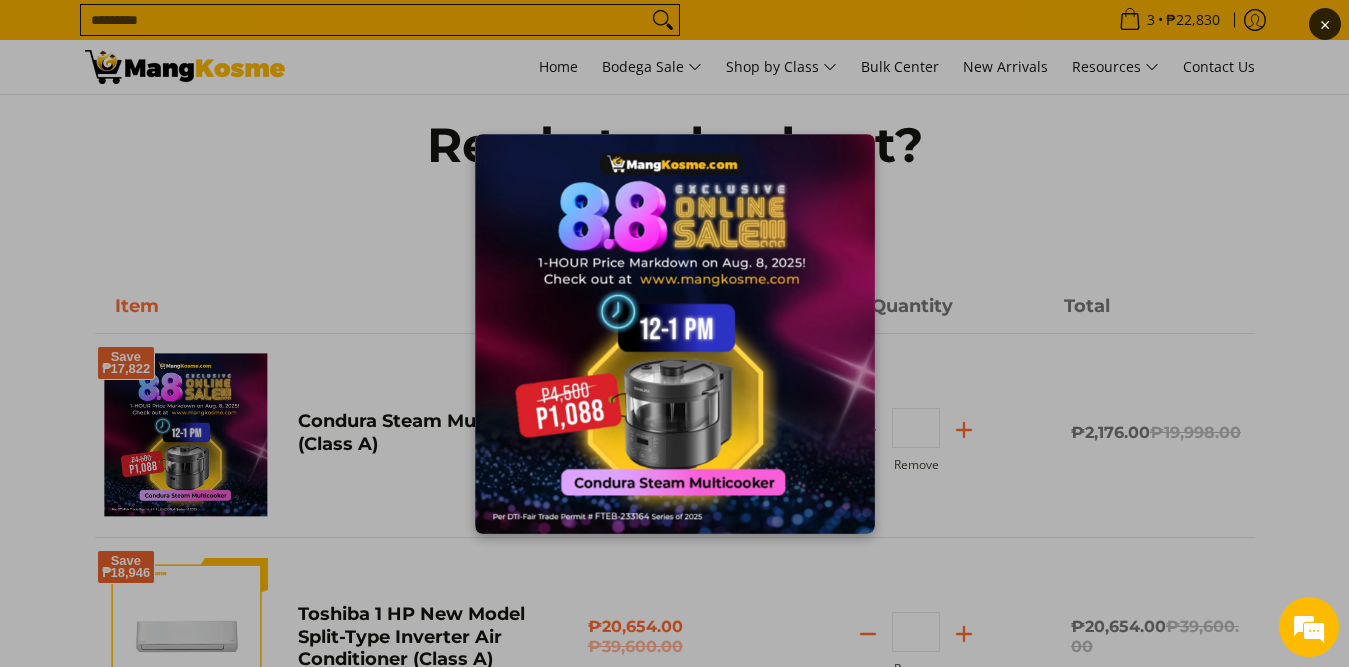 scroll, scrollTop: 0, scrollLeft: 0, axis: both 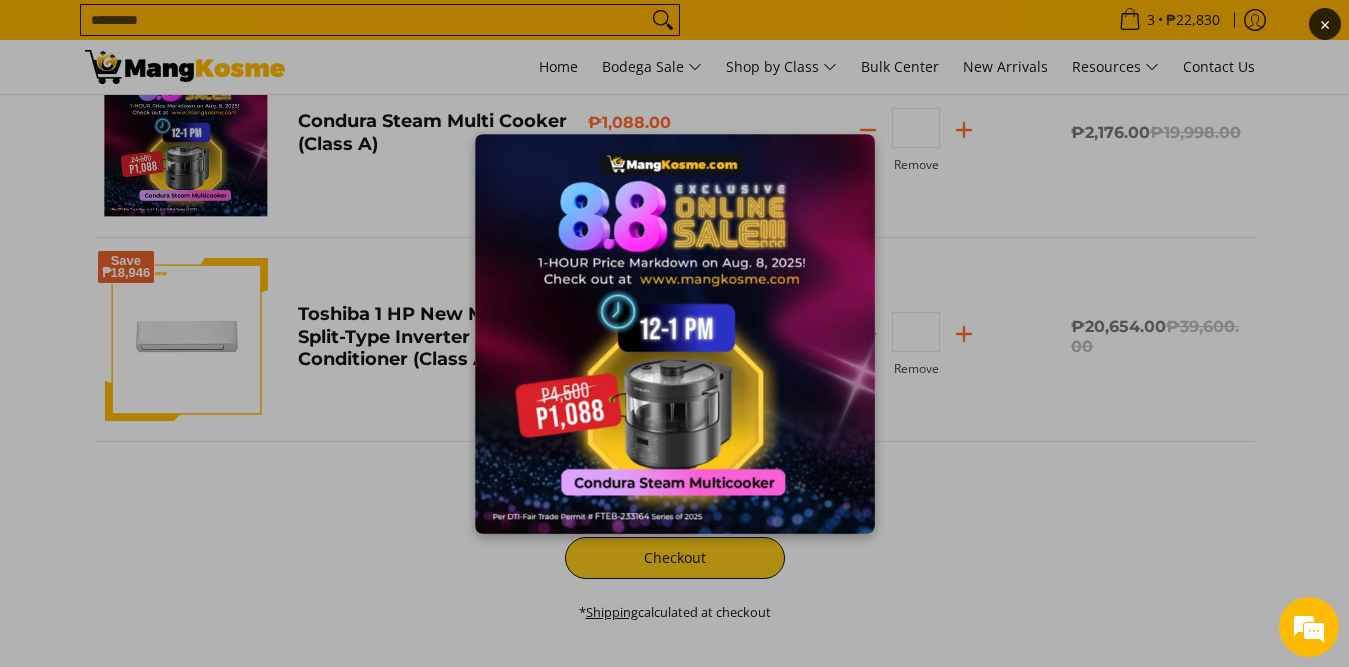 click on "×" at bounding box center [674, 333] 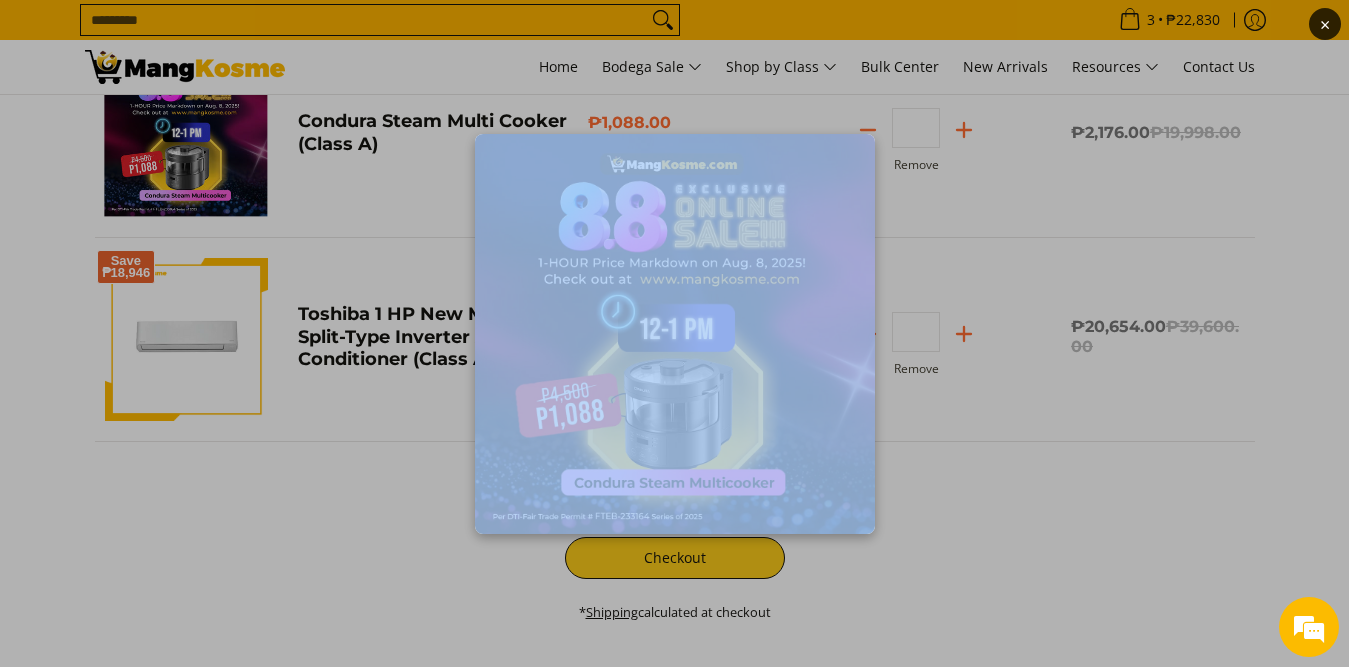 click on "×" at bounding box center [674, 333] 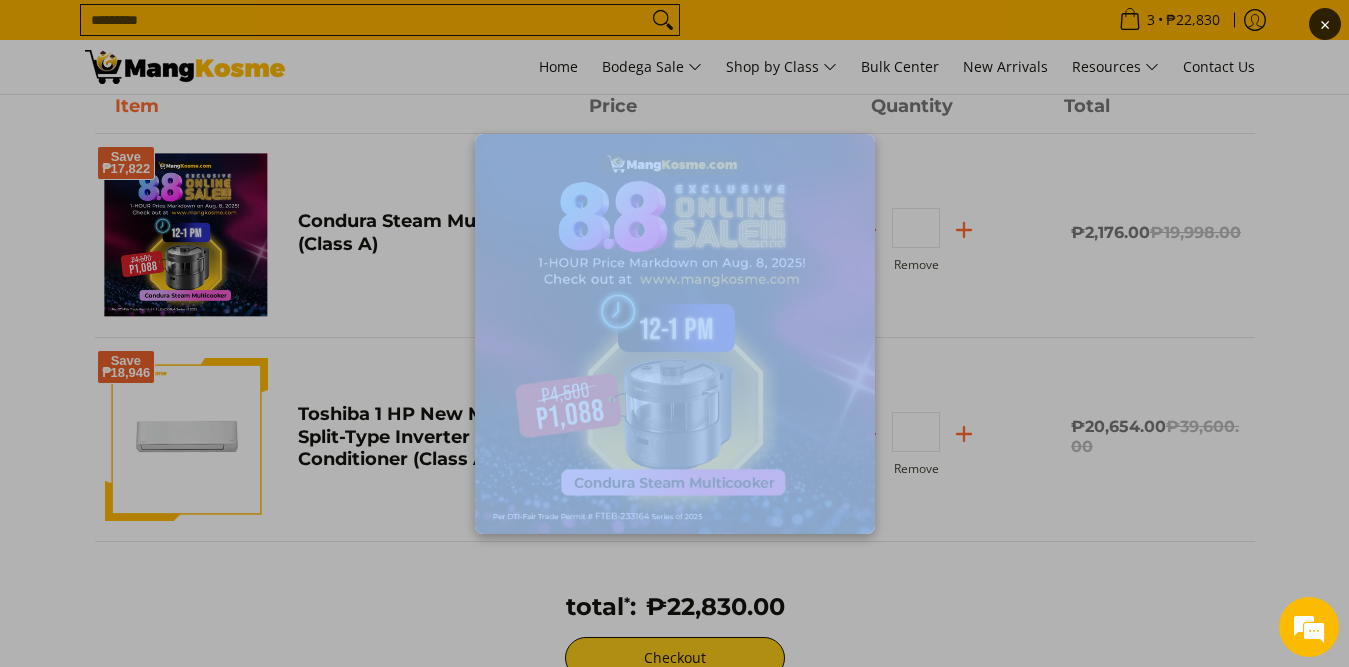 click on "×" at bounding box center [674, 333] 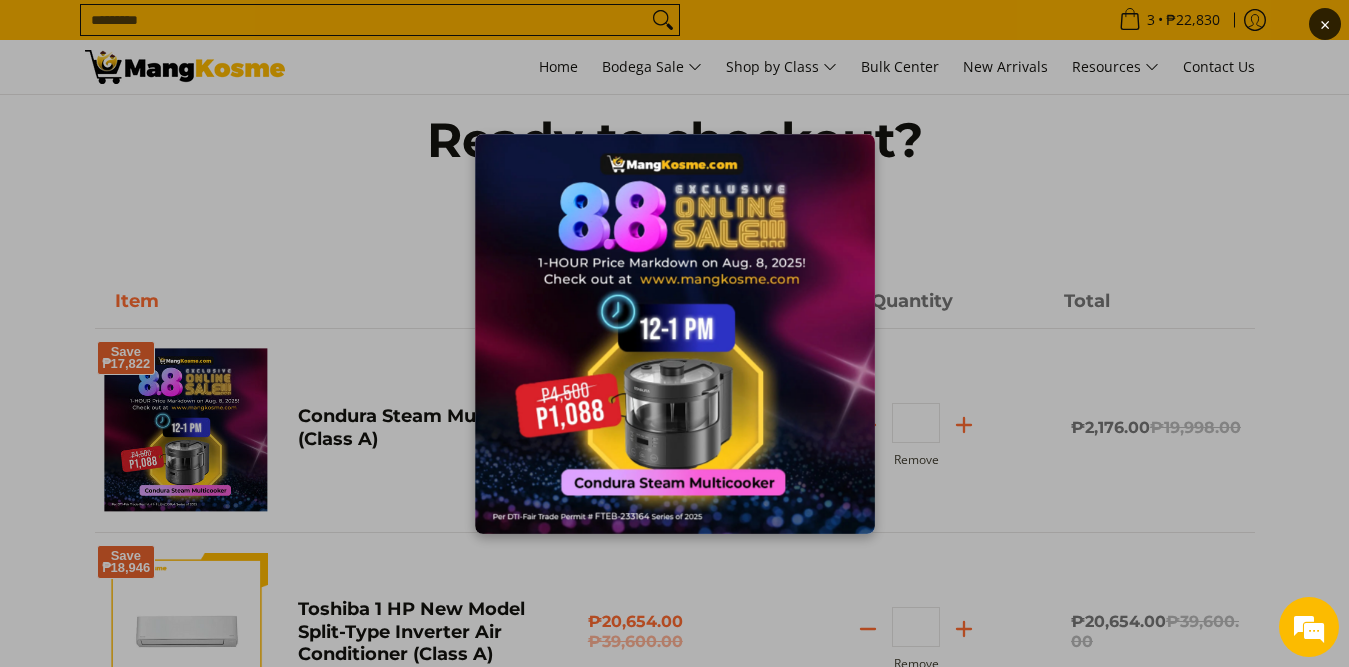 scroll, scrollTop: 0, scrollLeft: 0, axis: both 